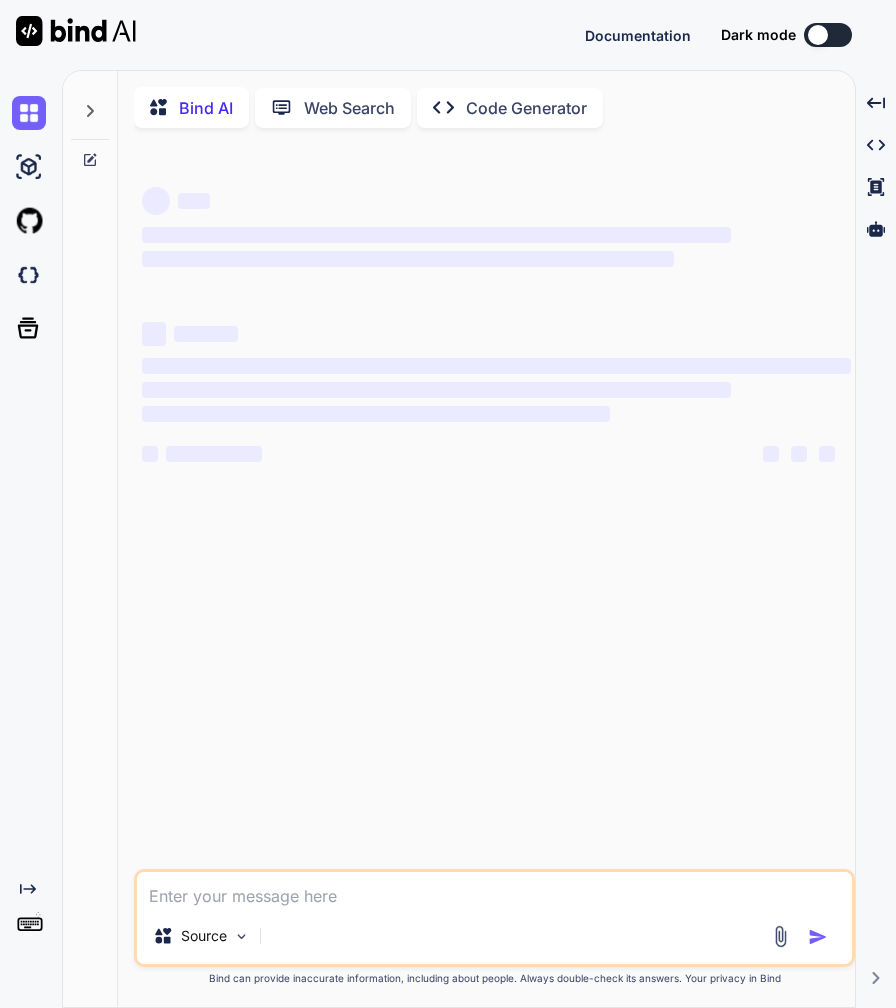scroll, scrollTop: 0, scrollLeft: 0, axis: both 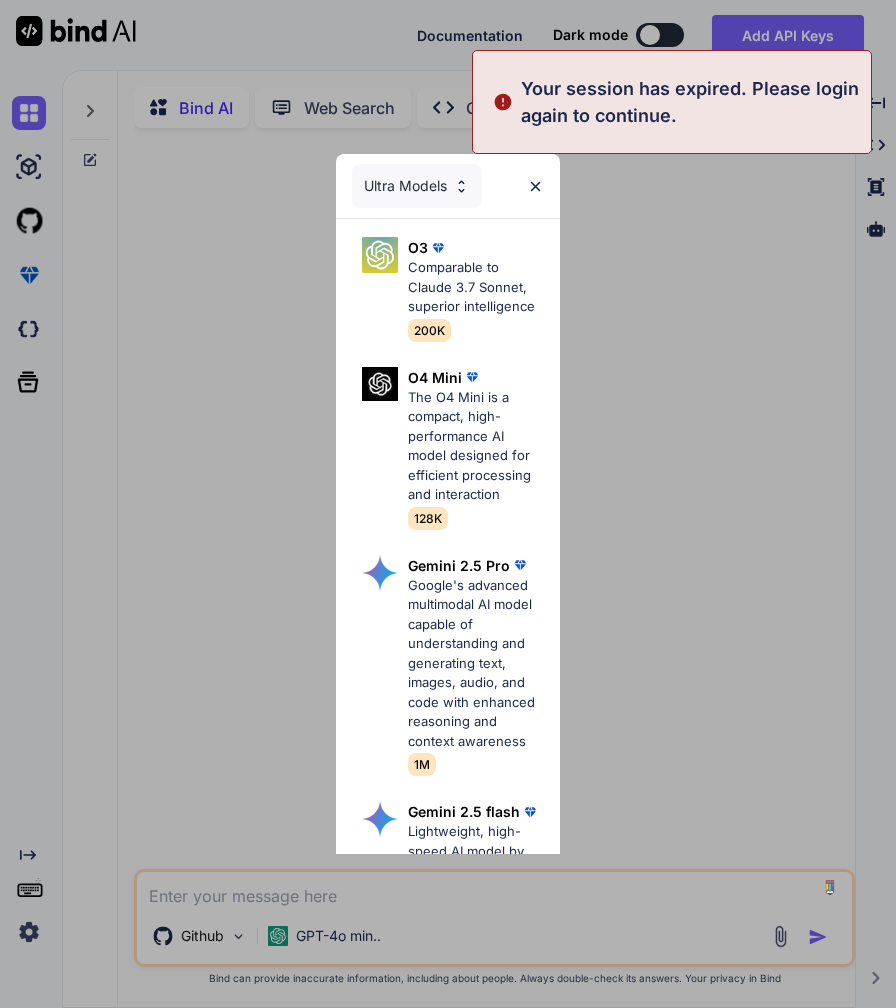 type on "x" 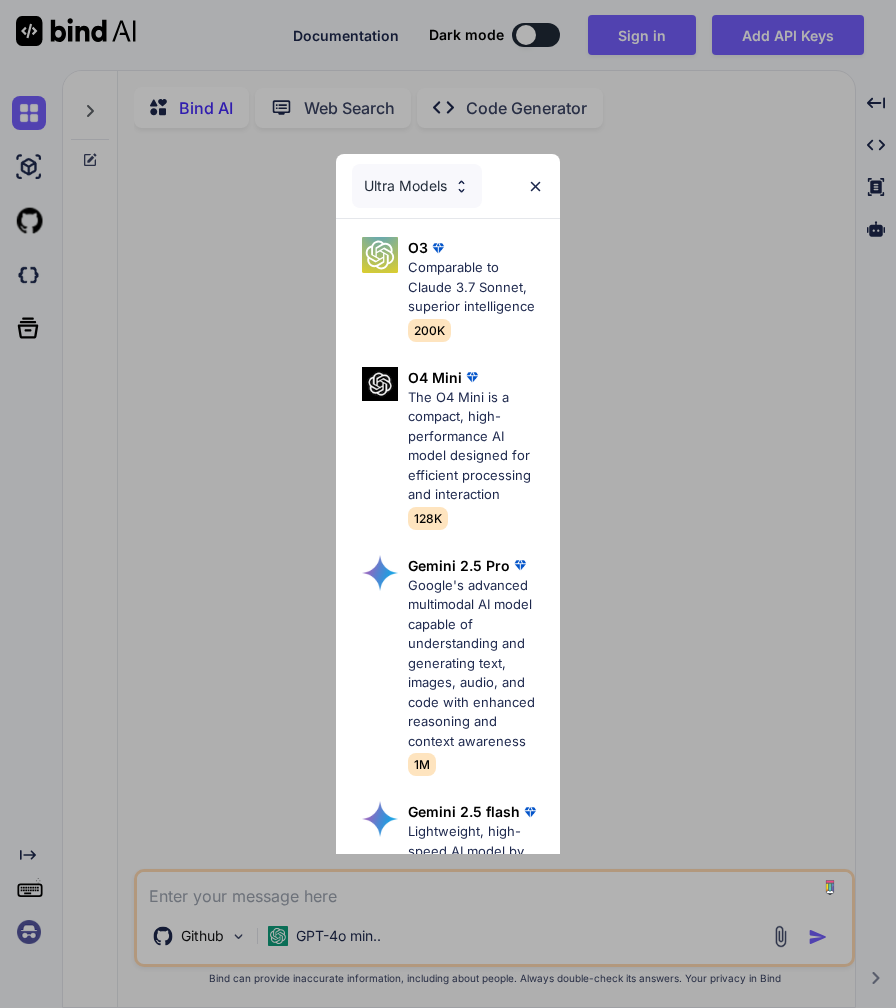 click on "Ultra Models O3 Comparable to Claude 3.7 Sonnet, superior intelligence 200K O4 Mini The O4 Mini is a compact, high-performance AI model designed for efficient processing and interaction 128K Gemini 2.5 Pro Google's advanced multimodal AI model capable of understanding and generating text, images, audio, and code with enhanced reasoning and context awareness 1M Gemini 2.5 flash Lightweight, high-speed AI model by Google optimized for fast on-device tasks with efficient performance. 1M DeepSeek R1 (70B-Distill US Hosted) Reasoning at 1000 tokens/second, beats GPT-o1 & Claude 3.5 Sonnet 128k O3 Mini OpenAI's most advanced reasoning model series 200K Claude 4 Sonnet Claude's most intelligent model 200K Claude 3.7 Sonnet Claude's most intelligent model 200K Claude 3.7 Sonnet (Extended Thinking) Claude's most intelligent model with thinking mode 200K DeepSeek R1 (671B-Full) Full version of R1, served via DeepSeek API 131K" at bounding box center (448, 504) 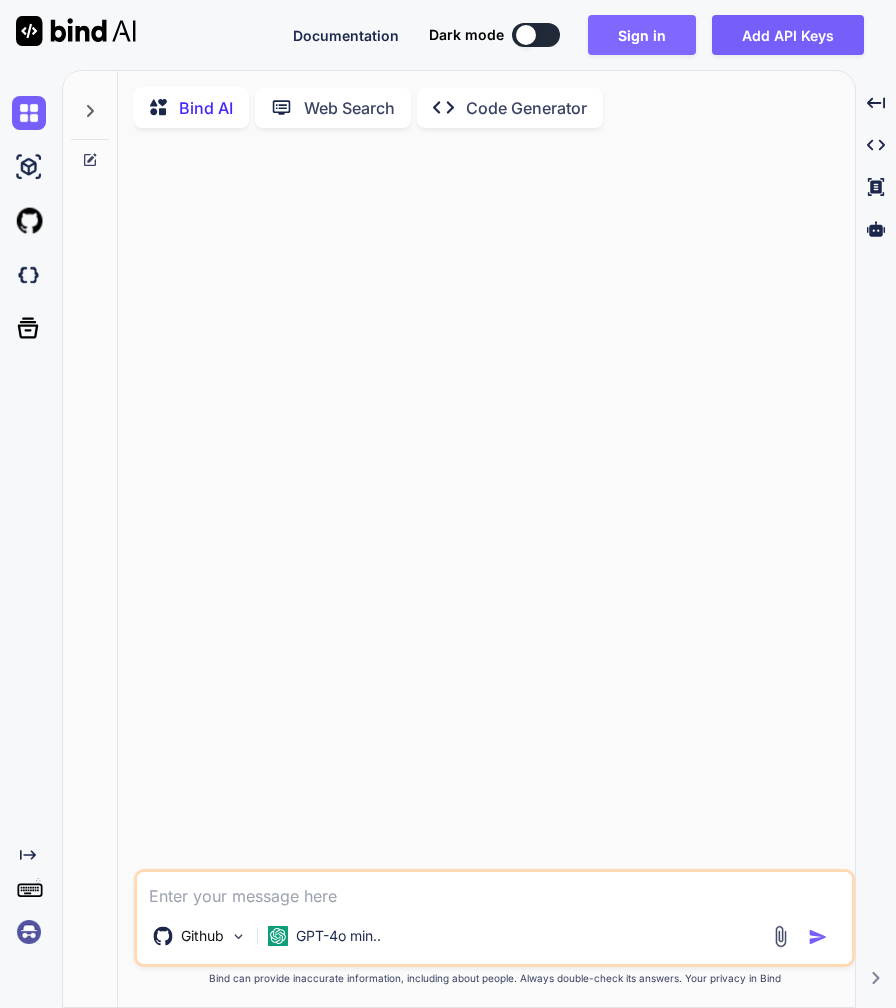 click on "Sign in" at bounding box center [642, 35] 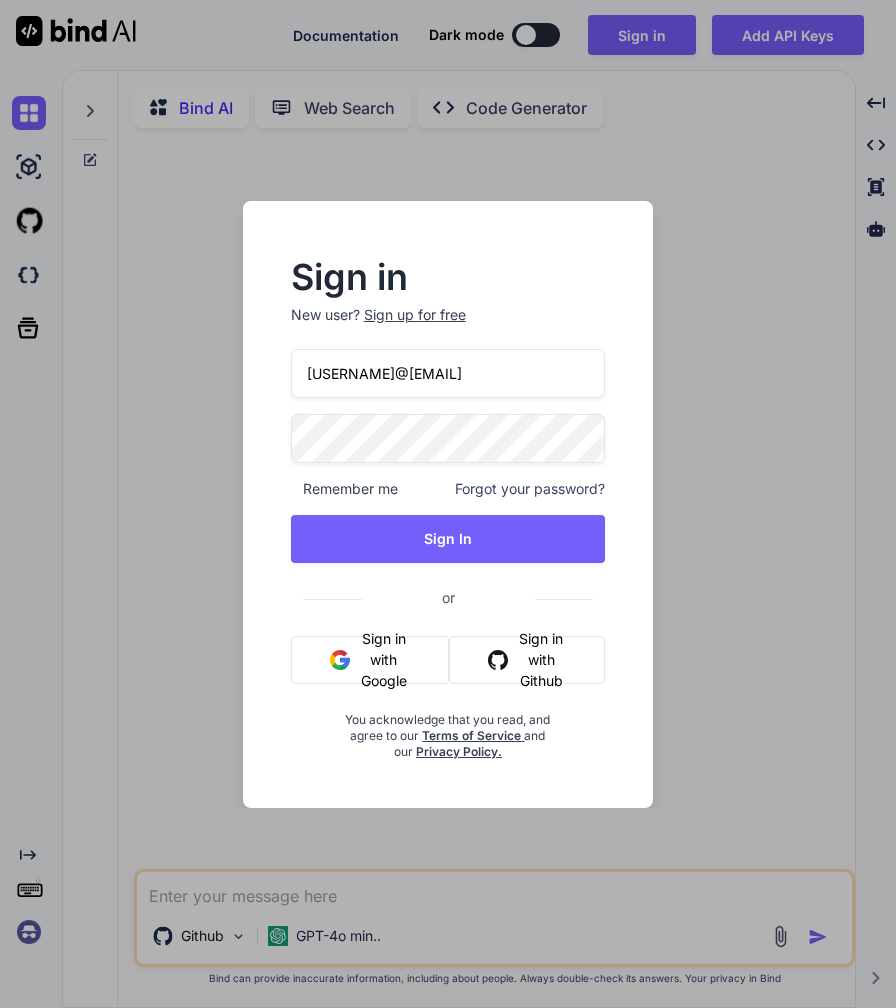 click on "[USERNAME]@[EMAIL]" at bounding box center [448, 373] 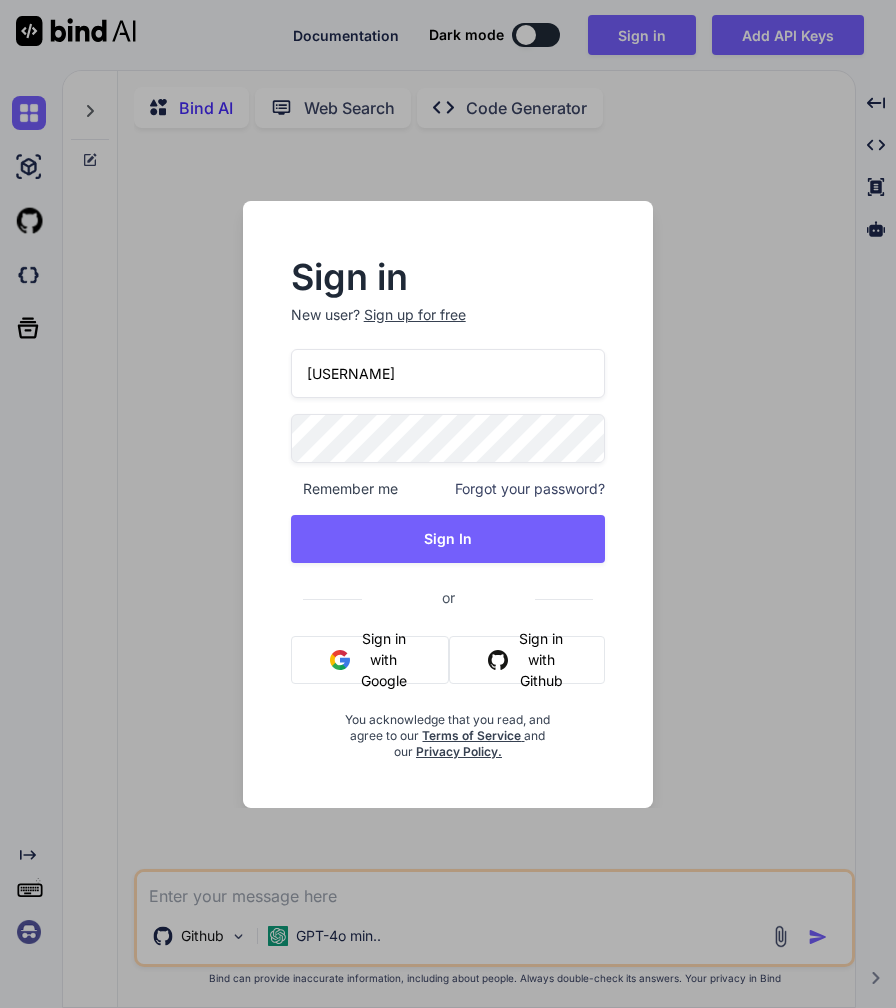 type on "j" 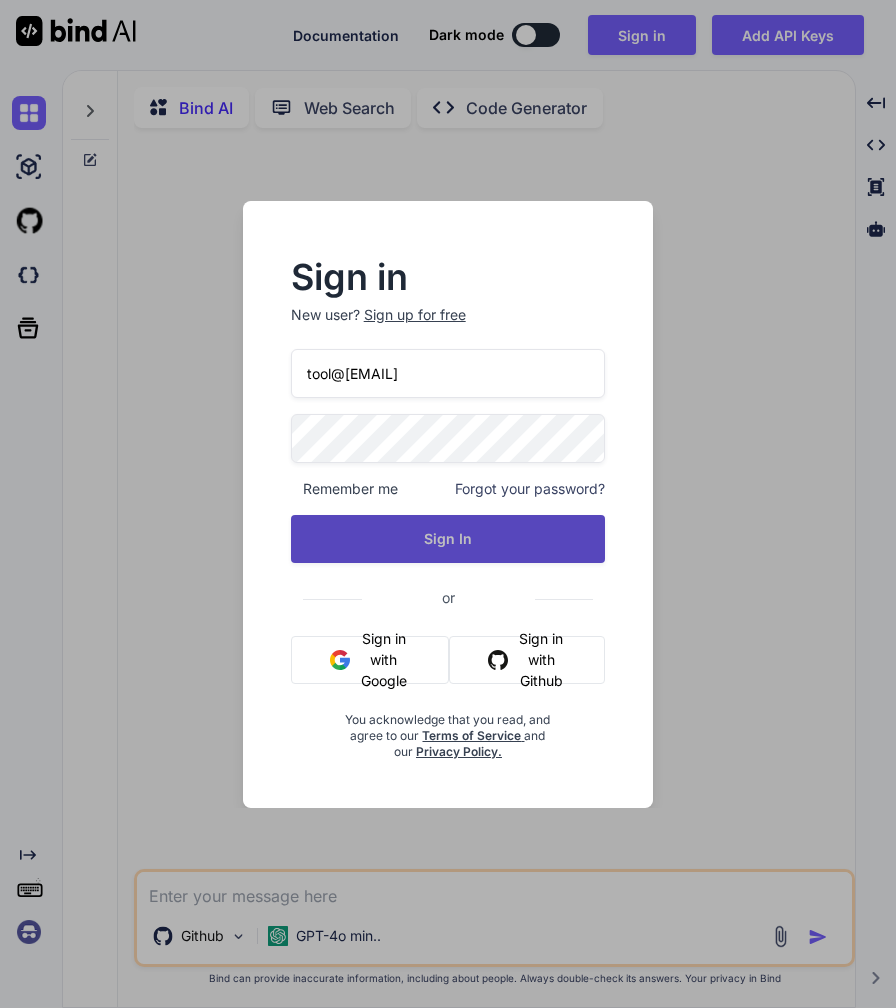 type on "tool@[EMAIL]" 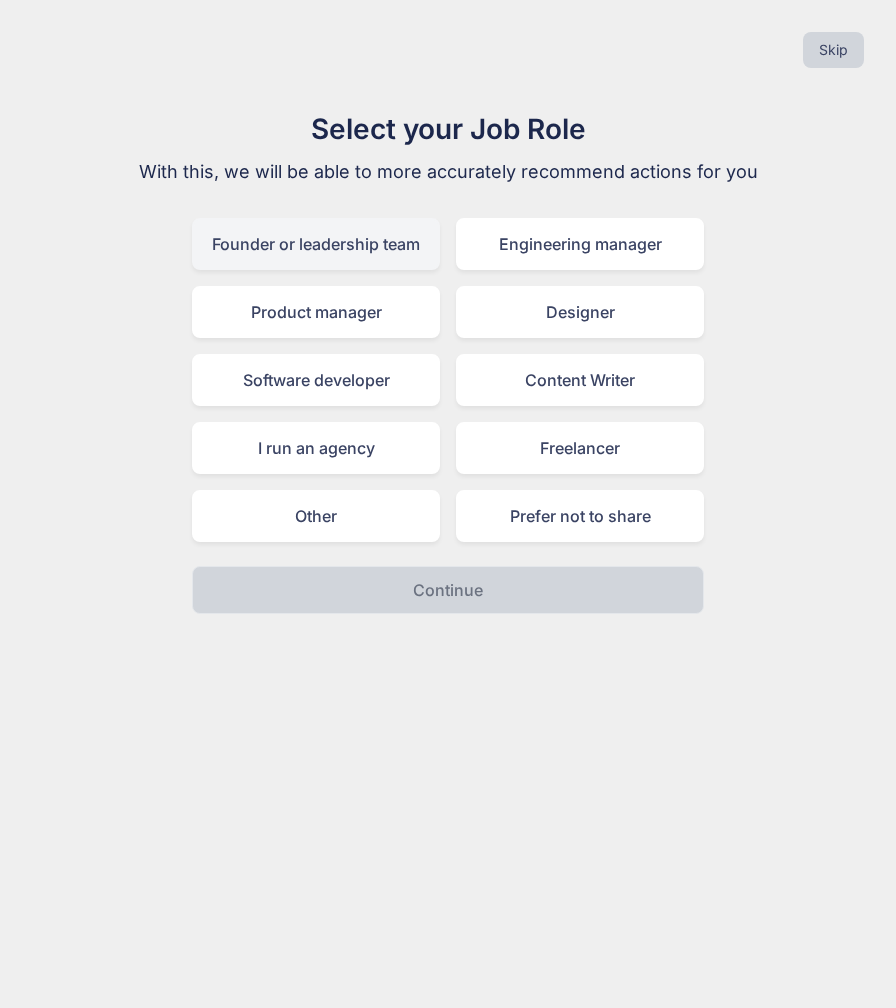 click on "Founder or leadership team" at bounding box center [316, 244] 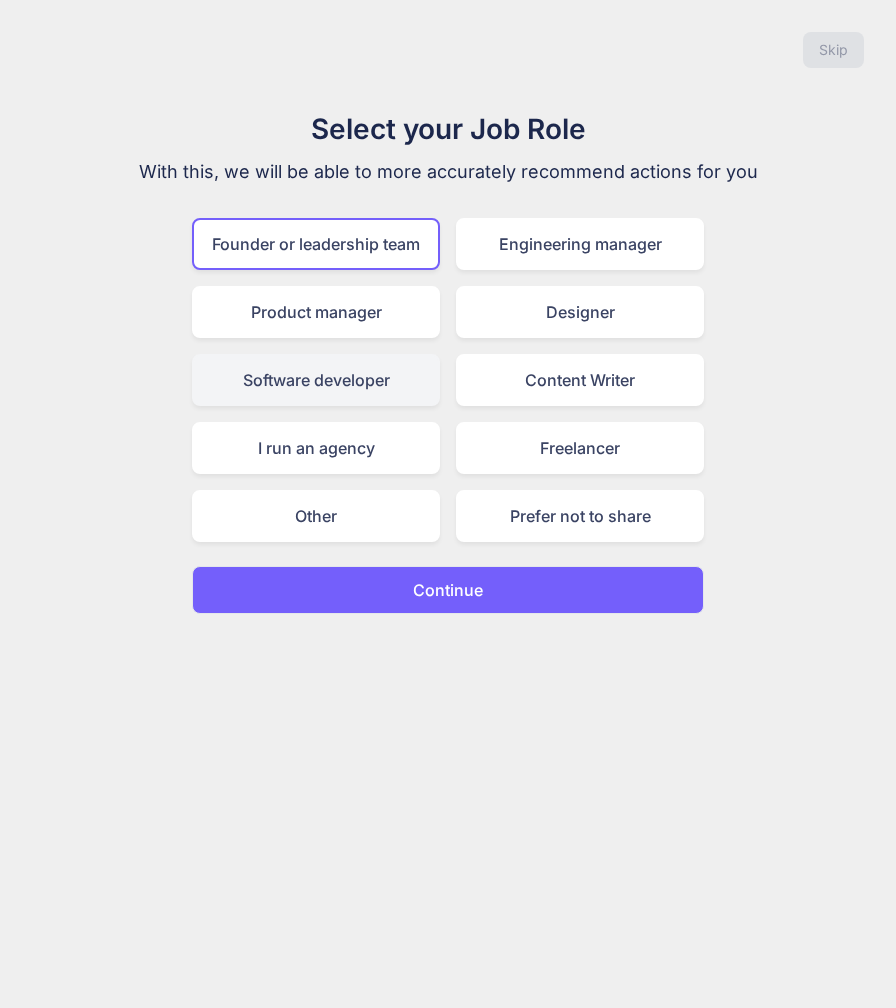 click on "Software developer" at bounding box center (316, 380) 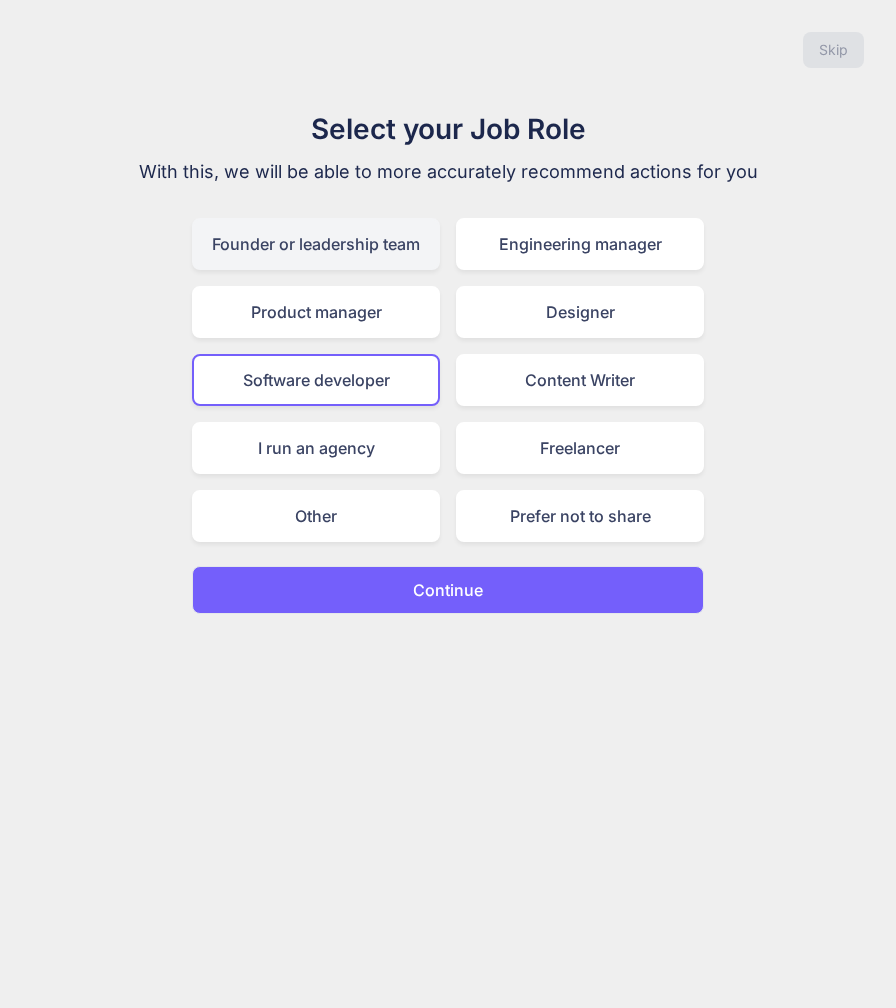 click on "Founder or leadership team" at bounding box center [316, 244] 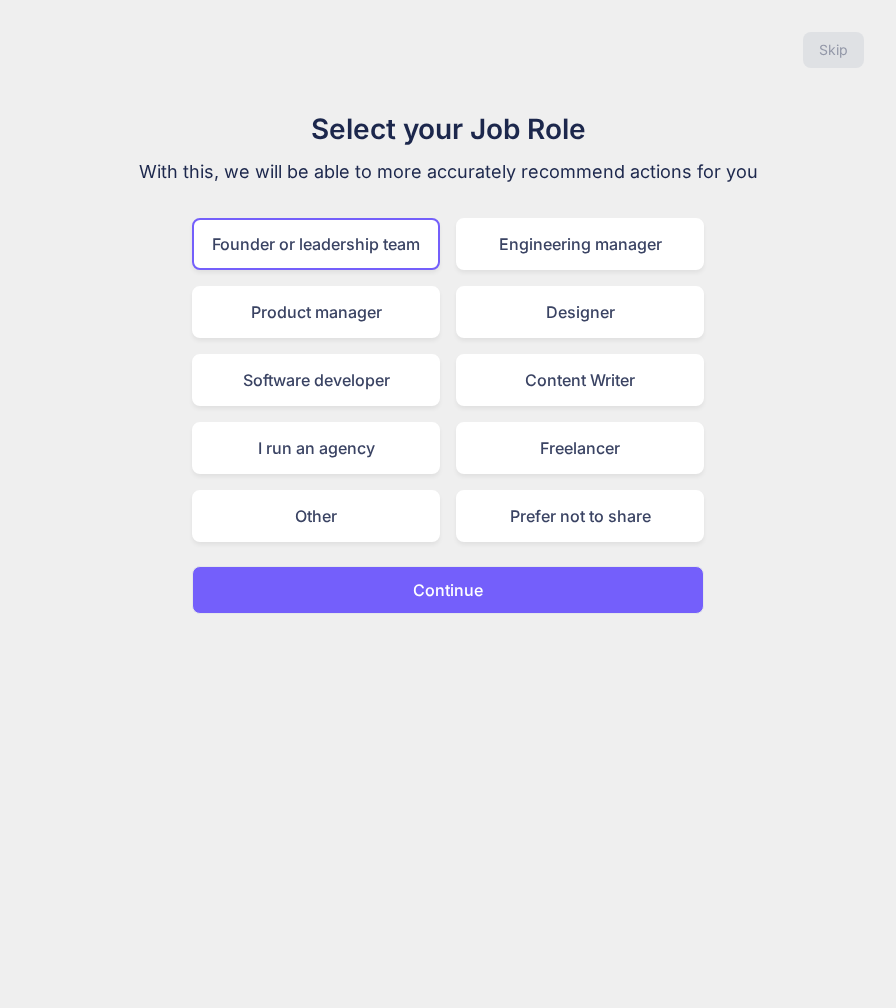 click on "Continue" at bounding box center [448, 590] 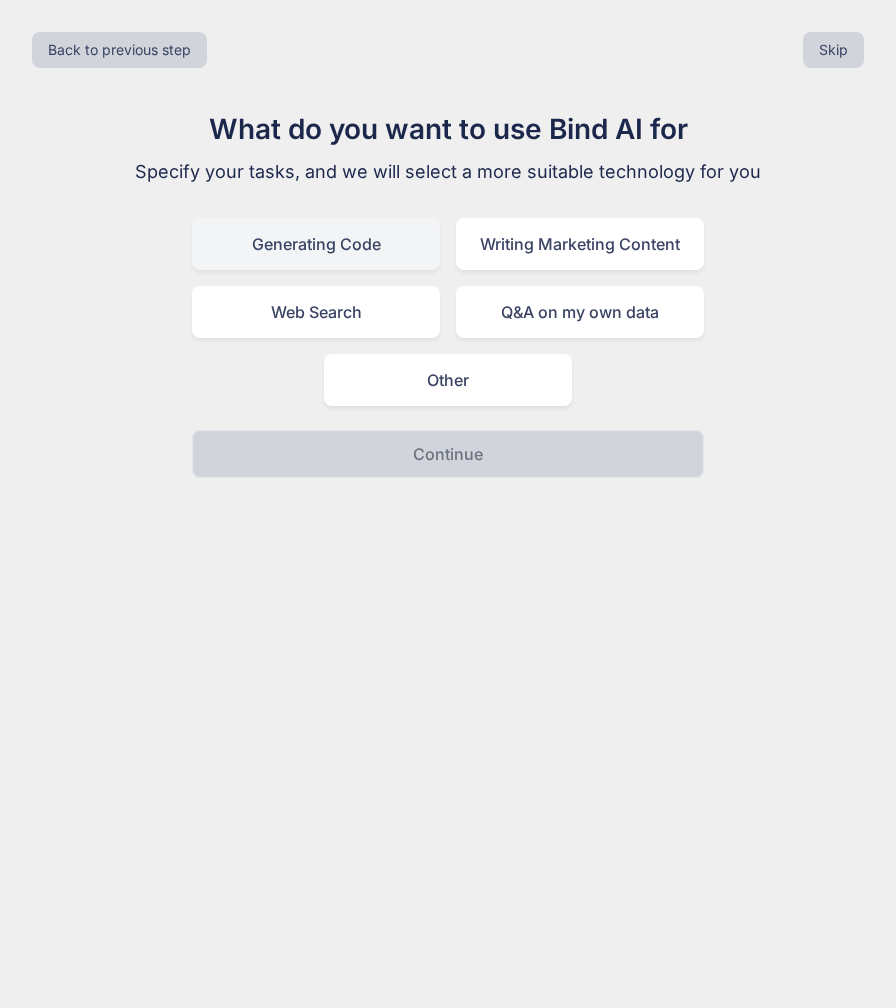 click on "Generating Code" at bounding box center (316, 244) 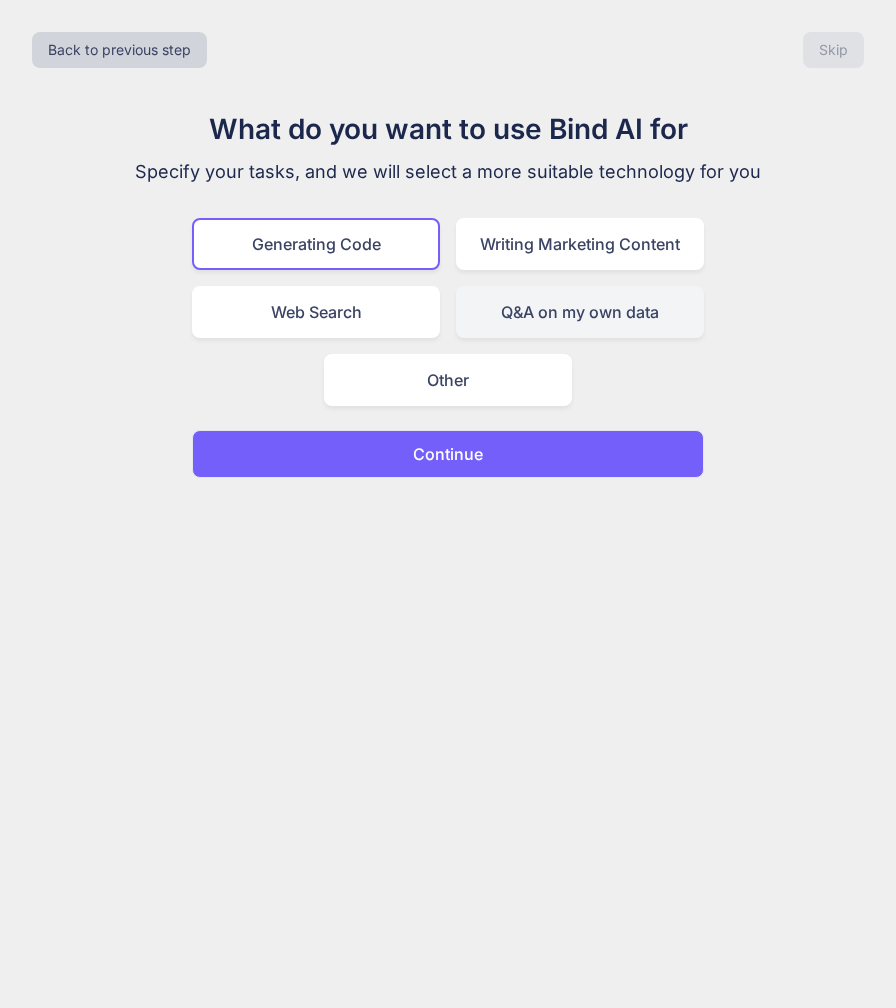 click on "Q&A on my own data" at bounding box center [580, 312] 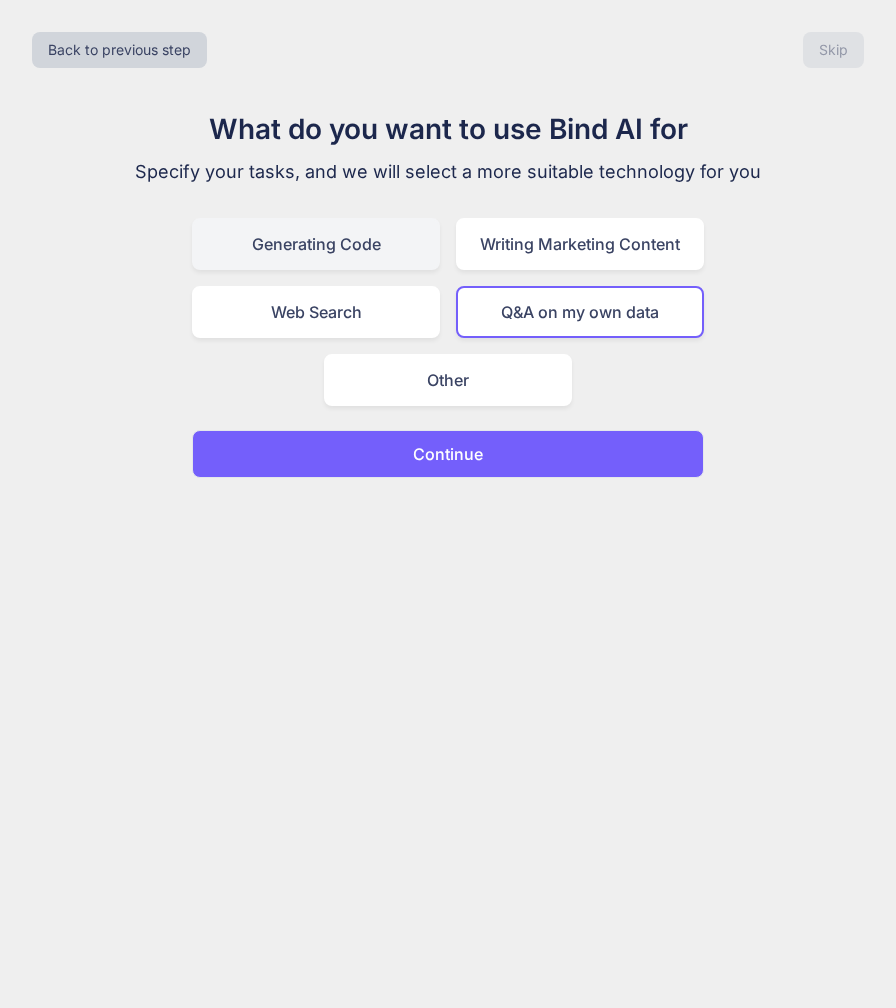 click on "Generating Code" at bounding box center [316, 244] 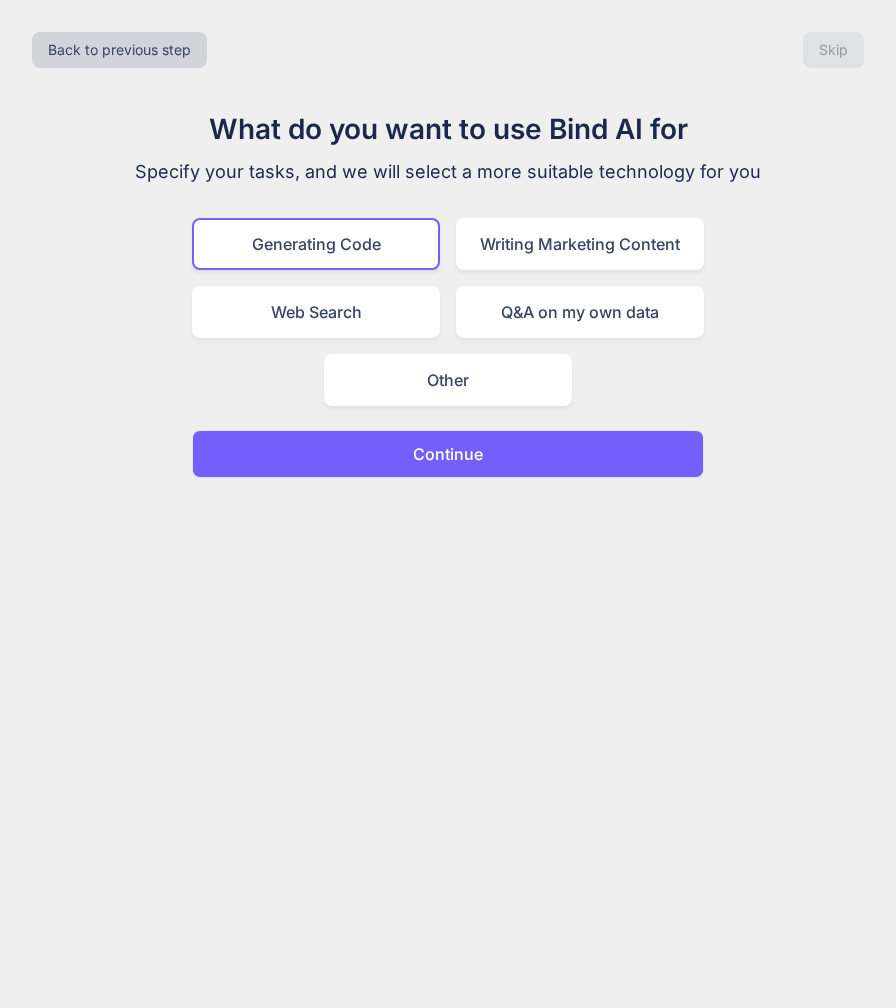 click on "Continue" at bounding box center (448, 454) 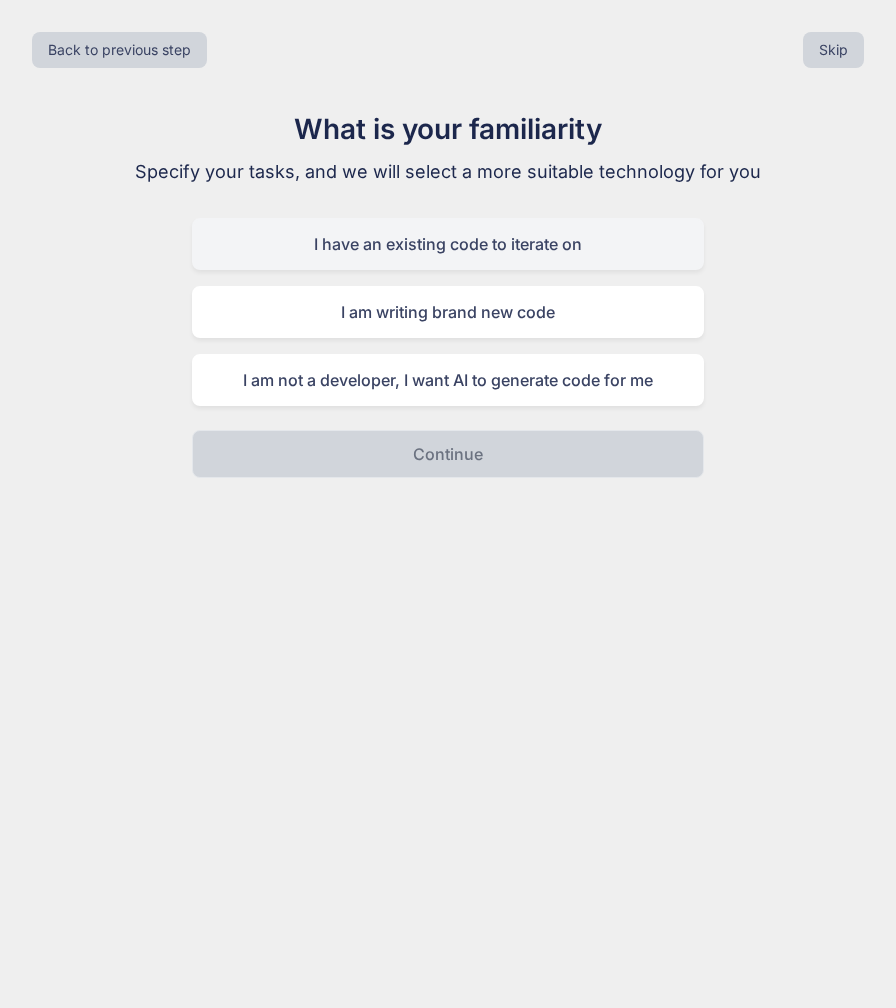 click on "I have an existing code to iterate on" at bounding box center (448, 244) 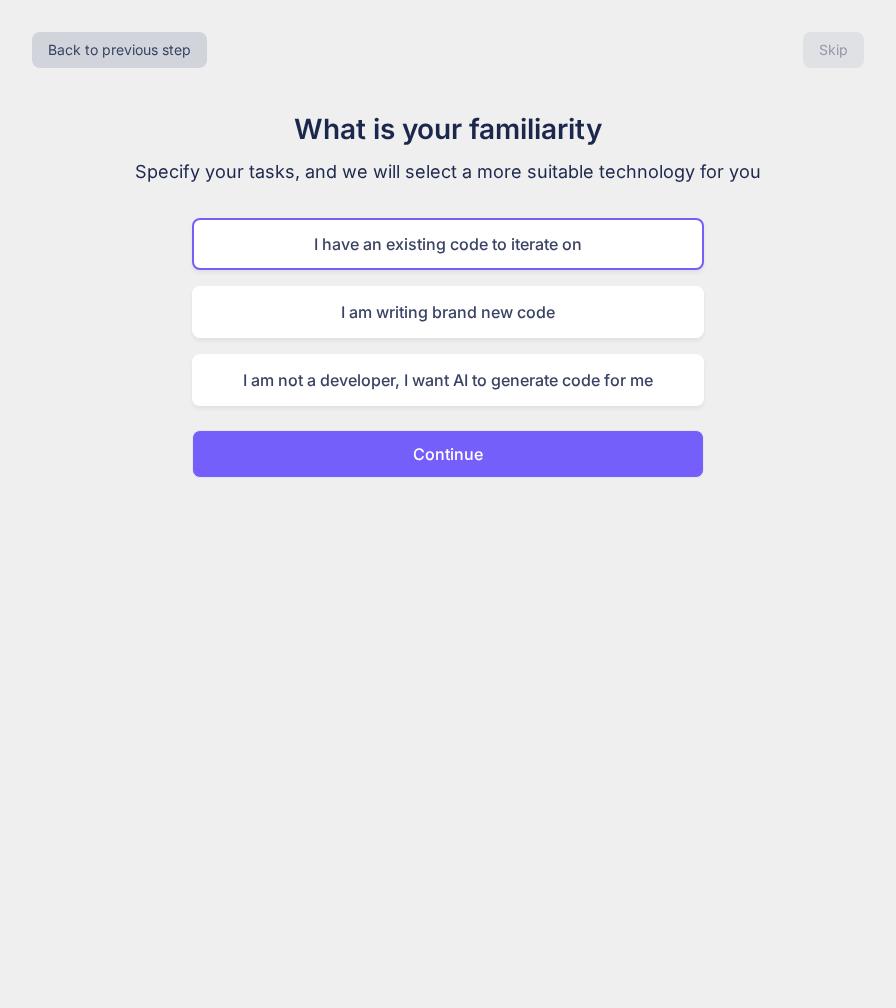 click on "Continue" at bounding box center (448, 454) 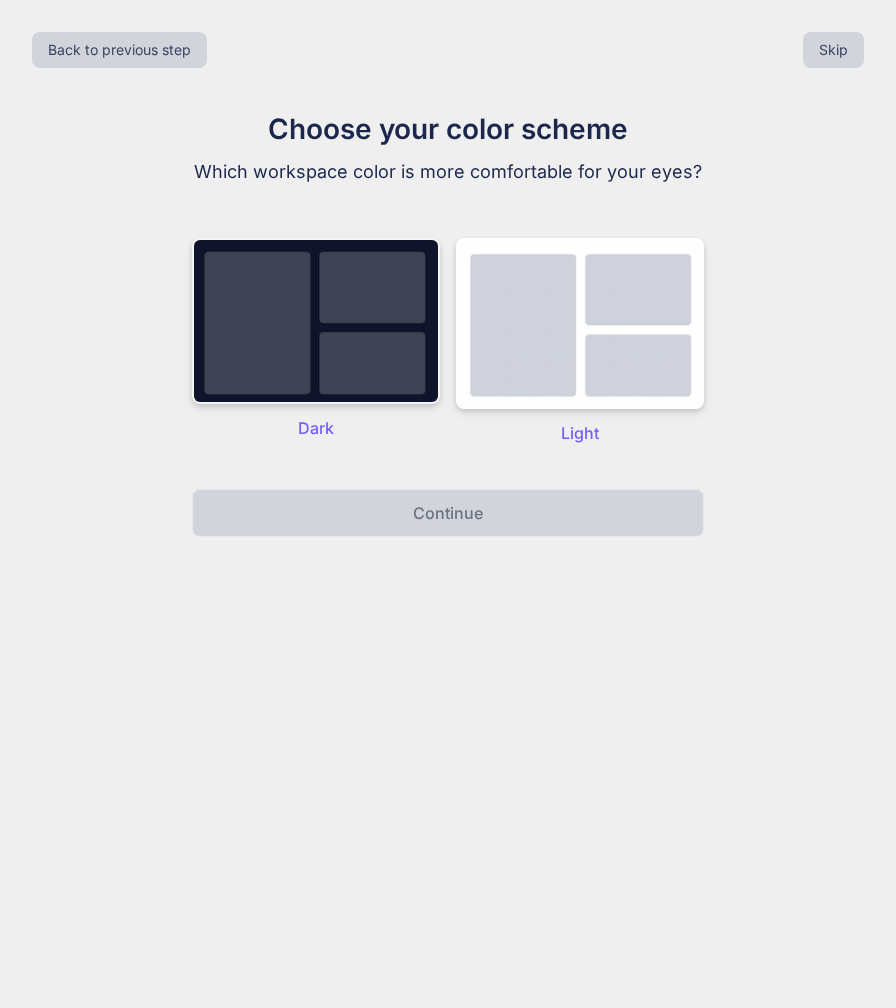 click at bounding box center (316, 321) 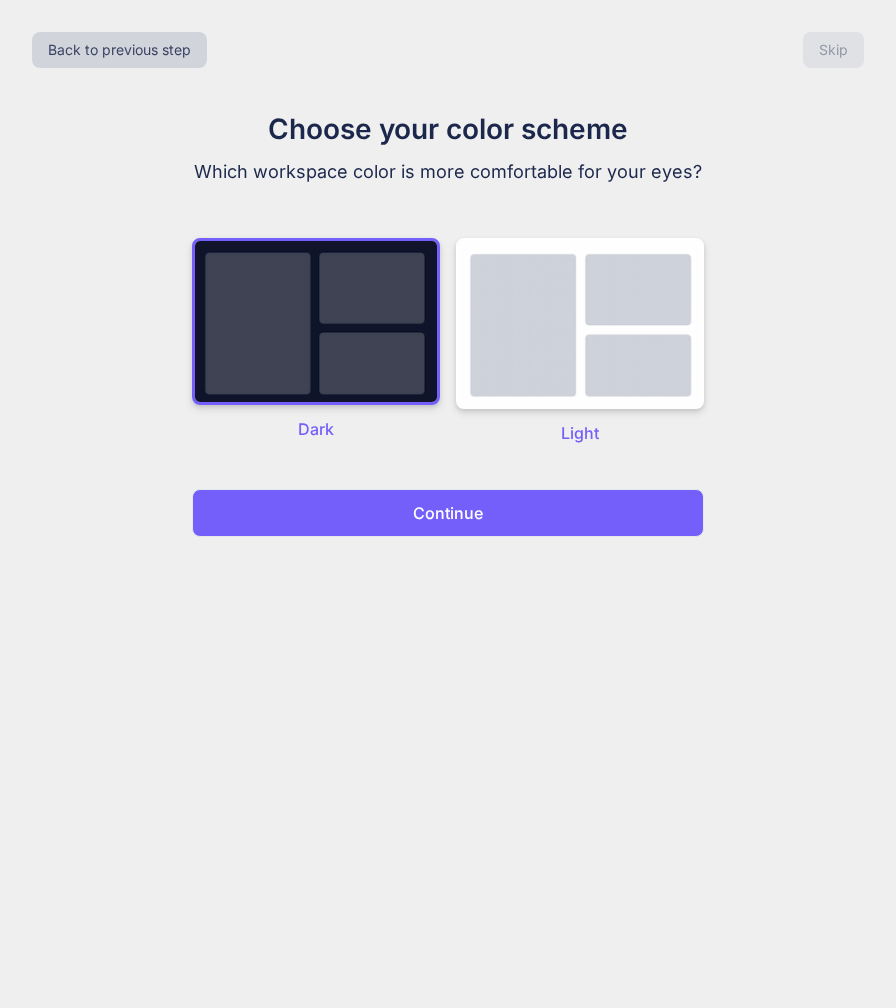 click on "Continue" at bounding box center (448, 513) 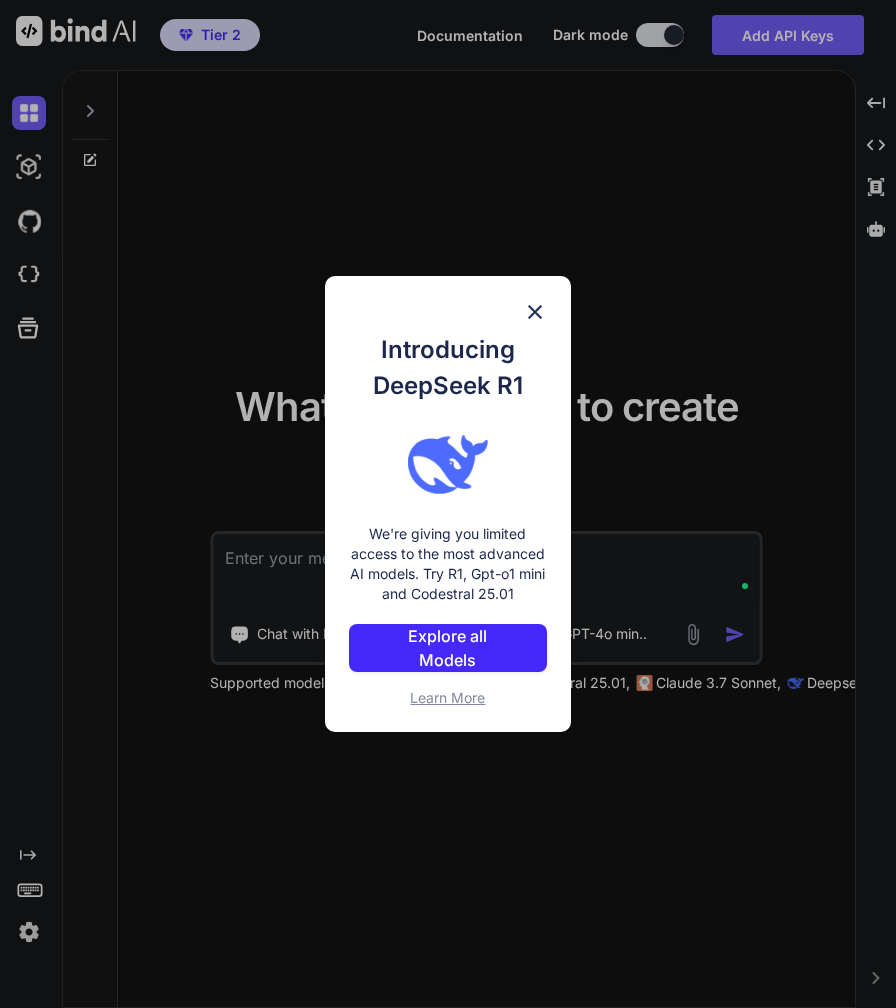 click at bounding box center (535, 312) 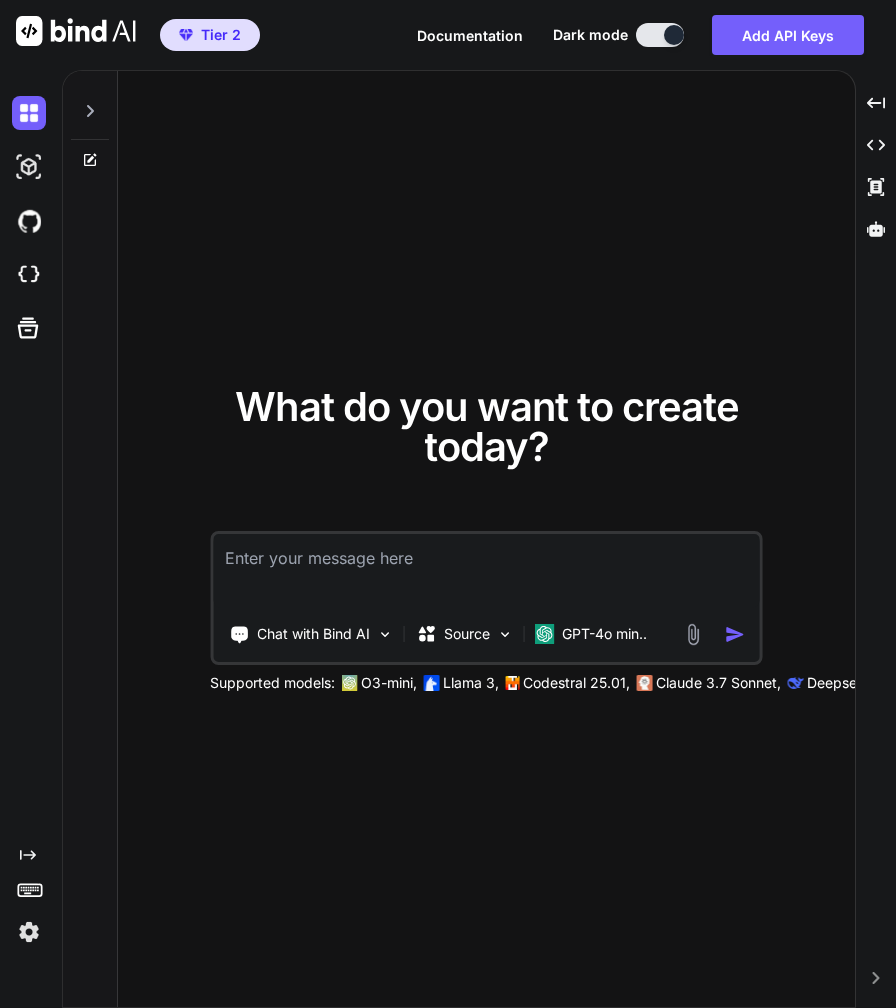 click on "Tier 2" at bounding box center [210, 35] 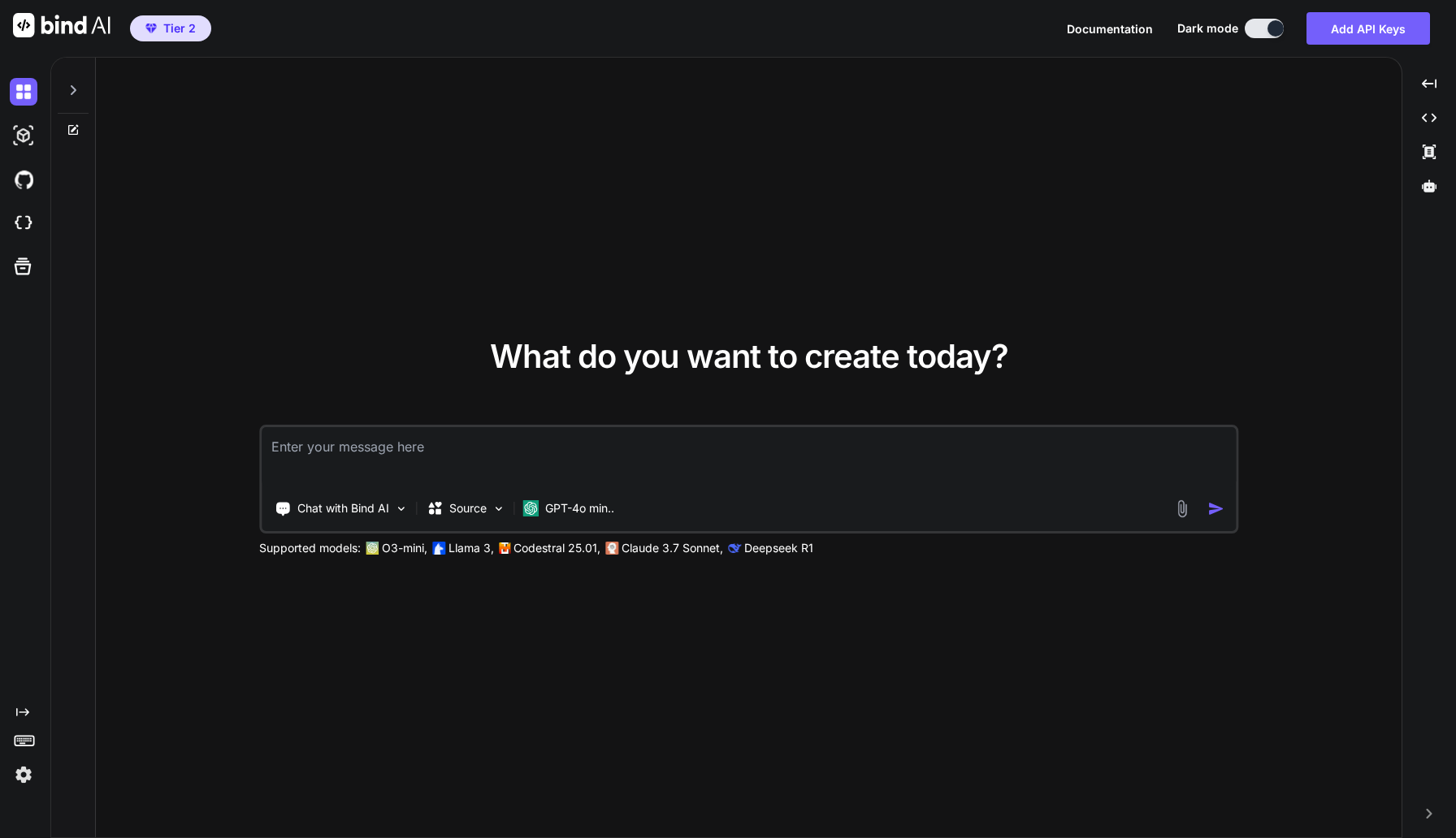 click 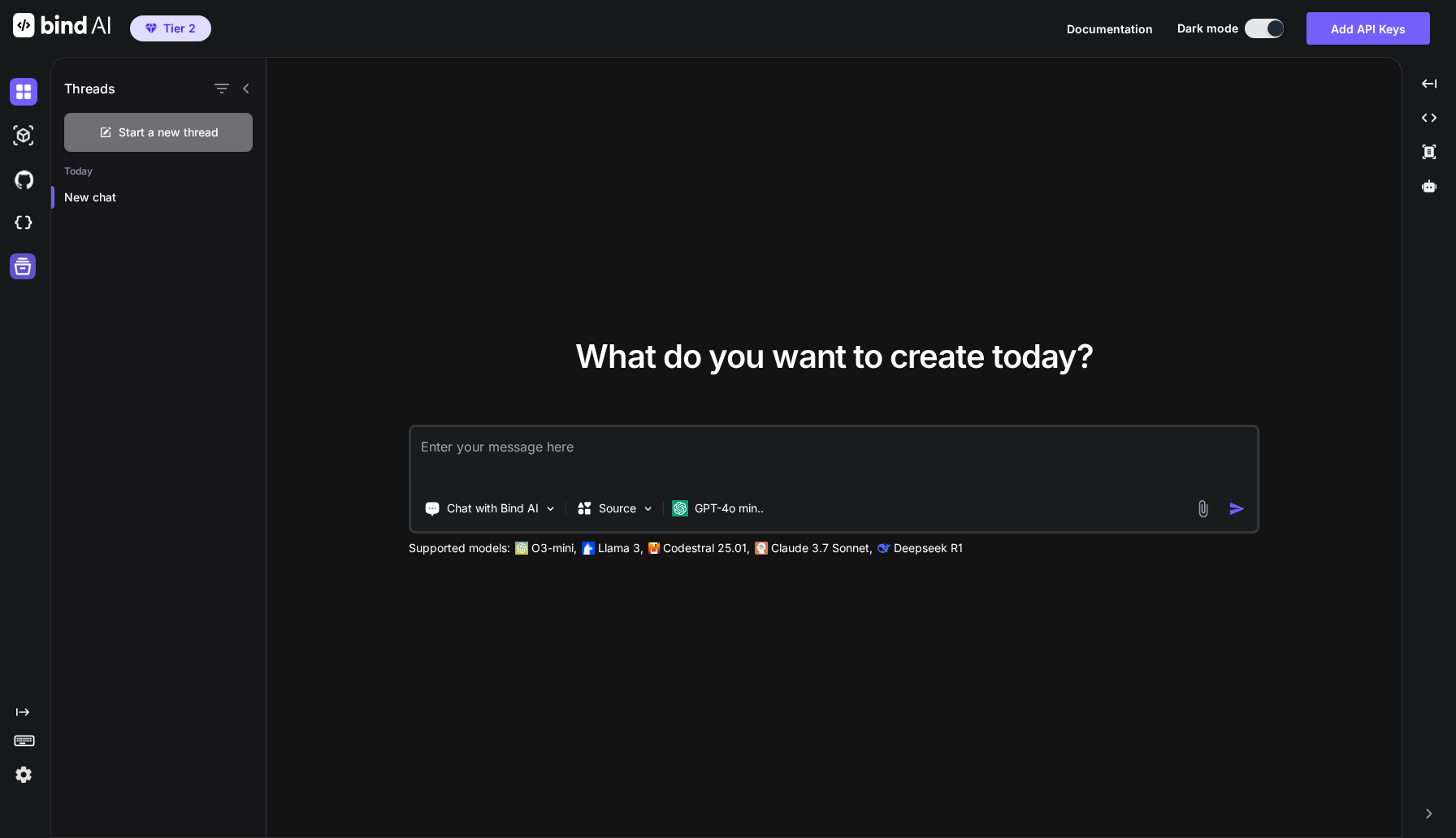 click 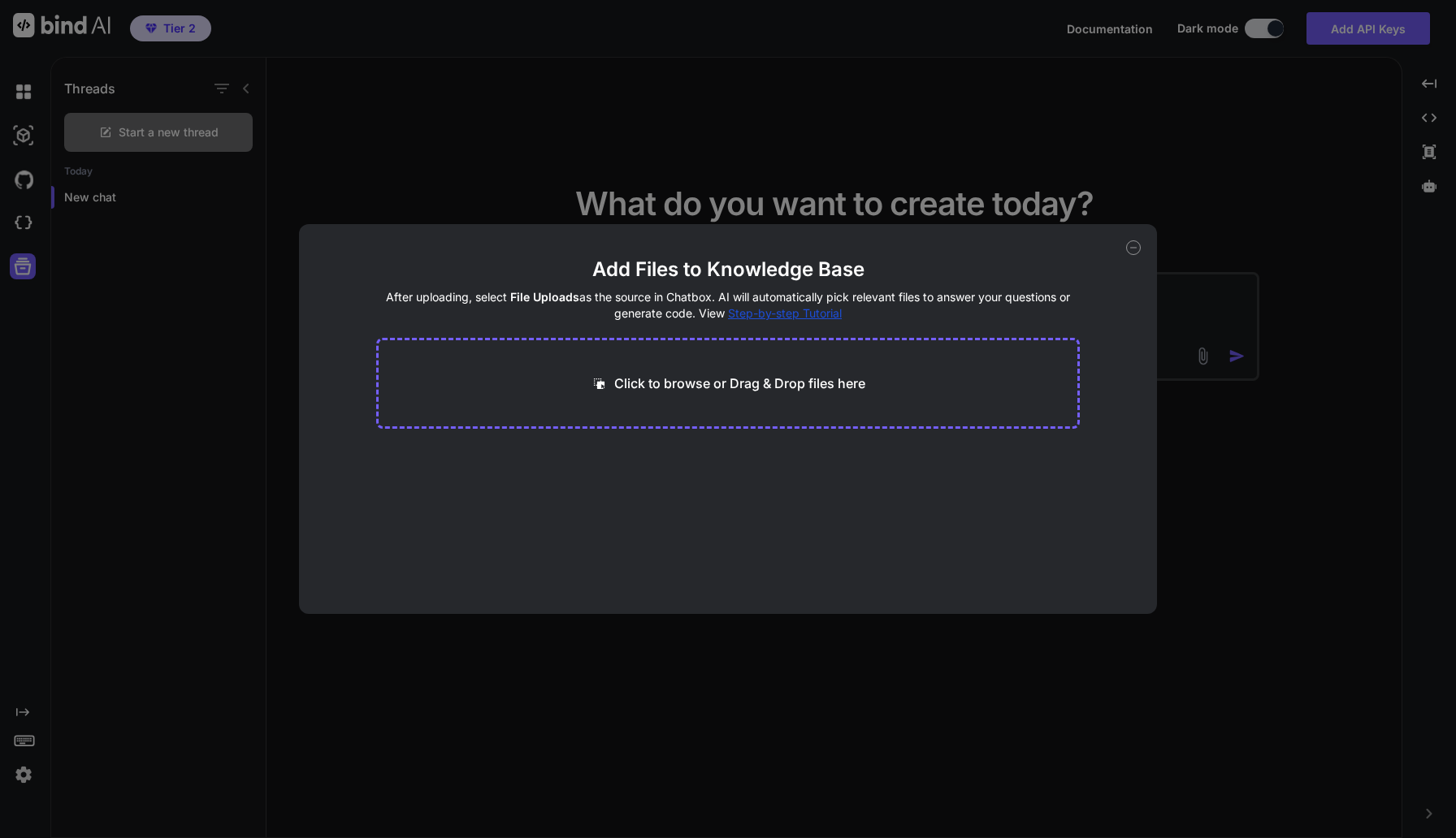 click 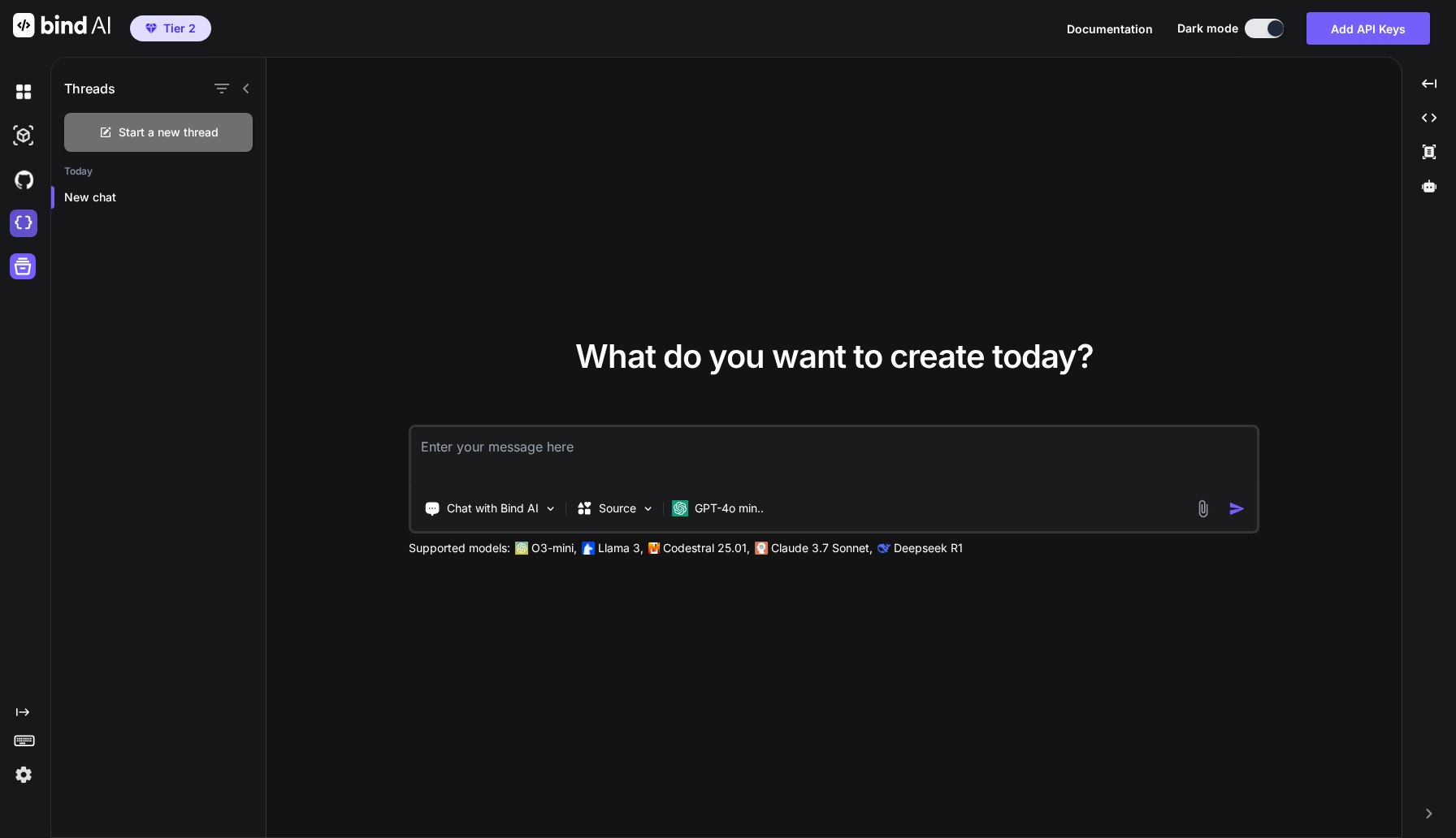 click at bounding box center [24, 223] 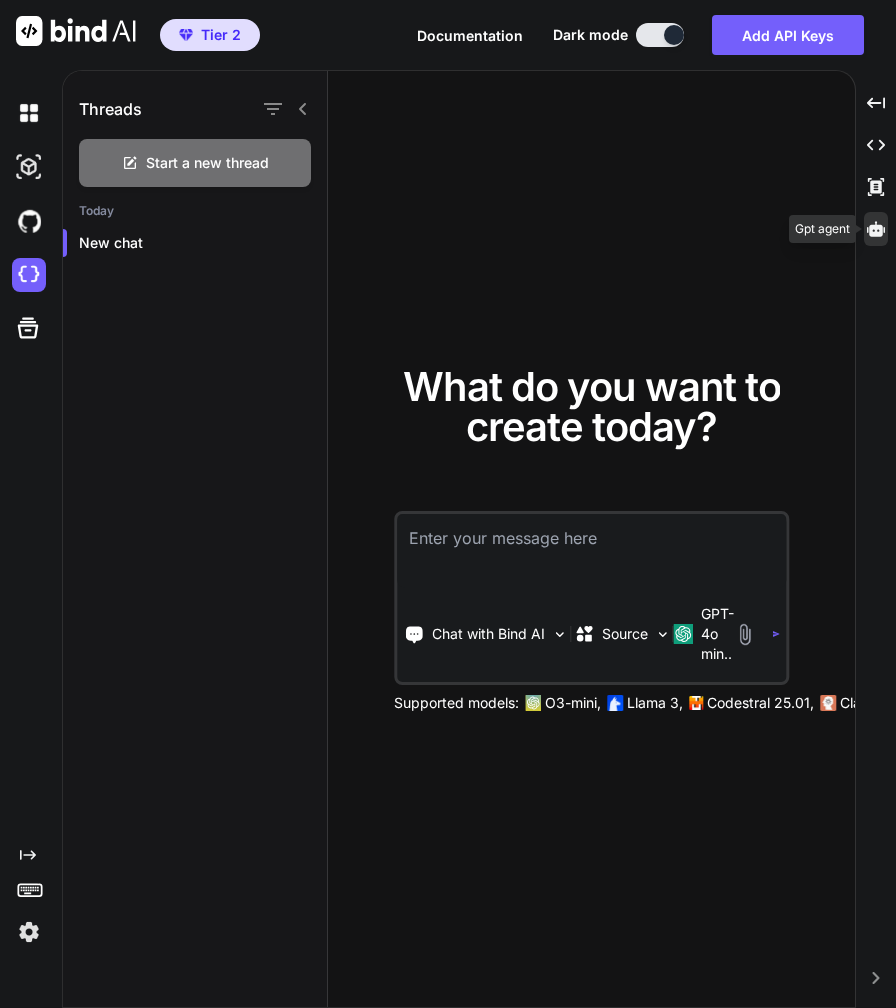 click 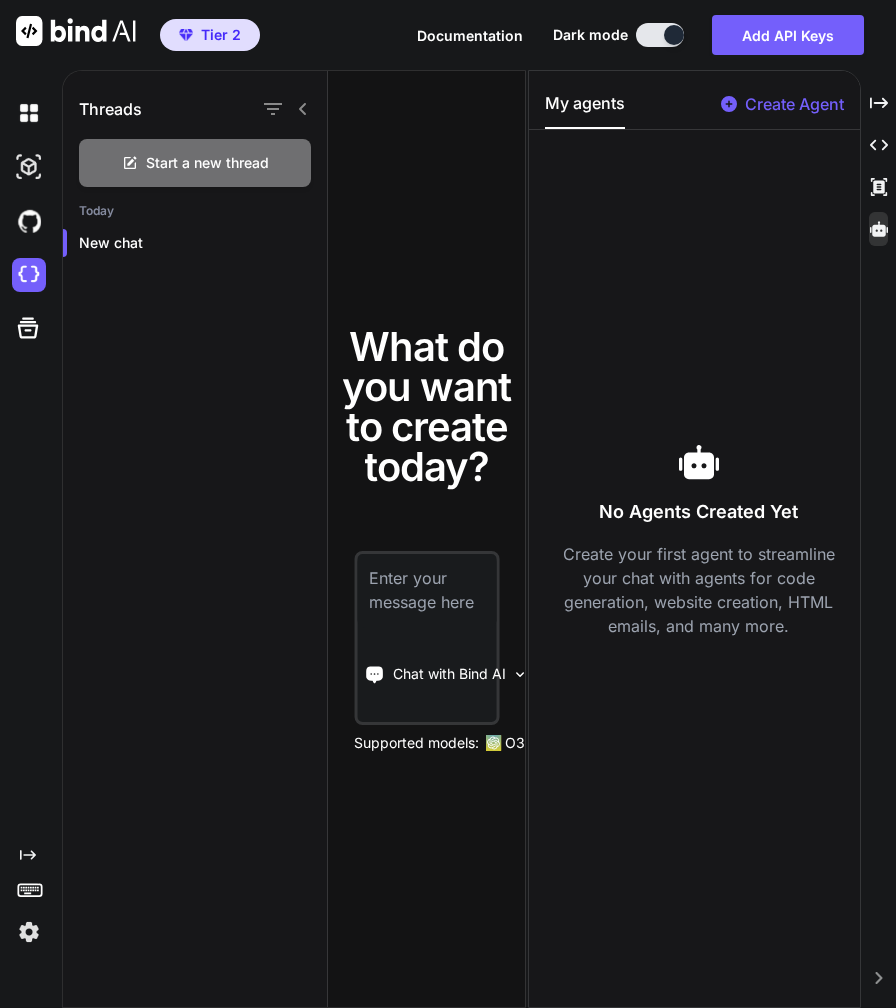click on "Create Agent" at bounding box center (794, 104) 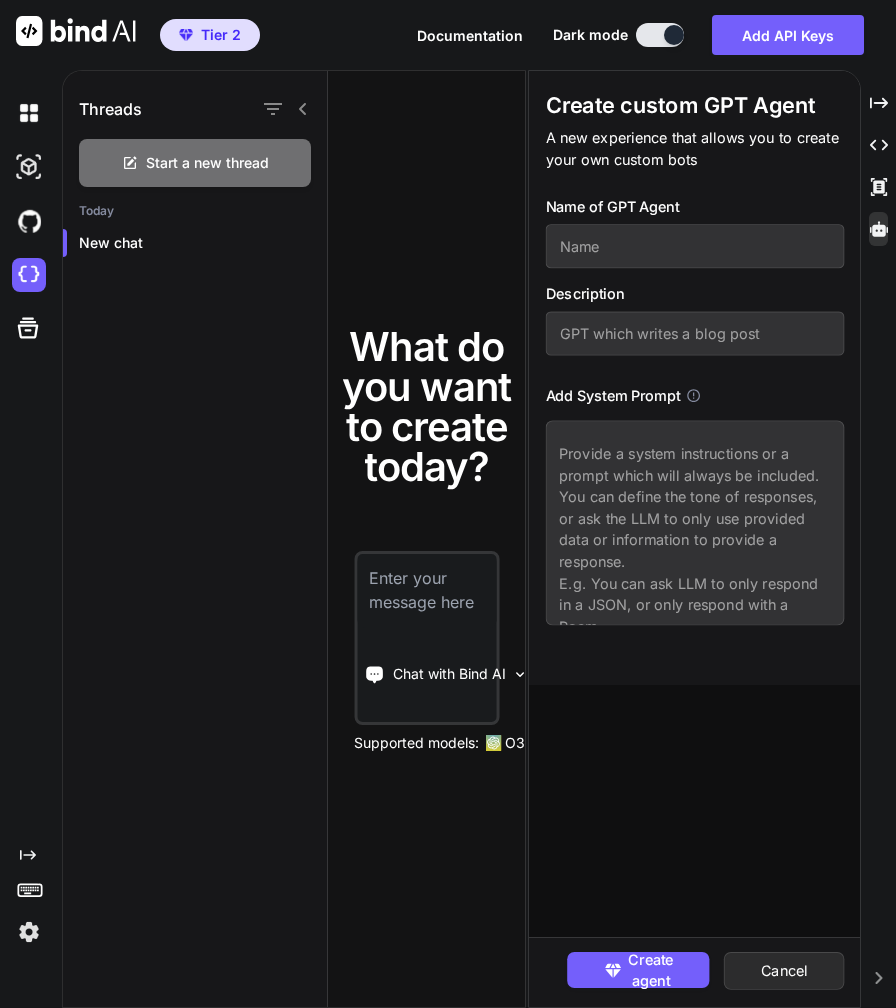 click at bounding box center (694, 246) 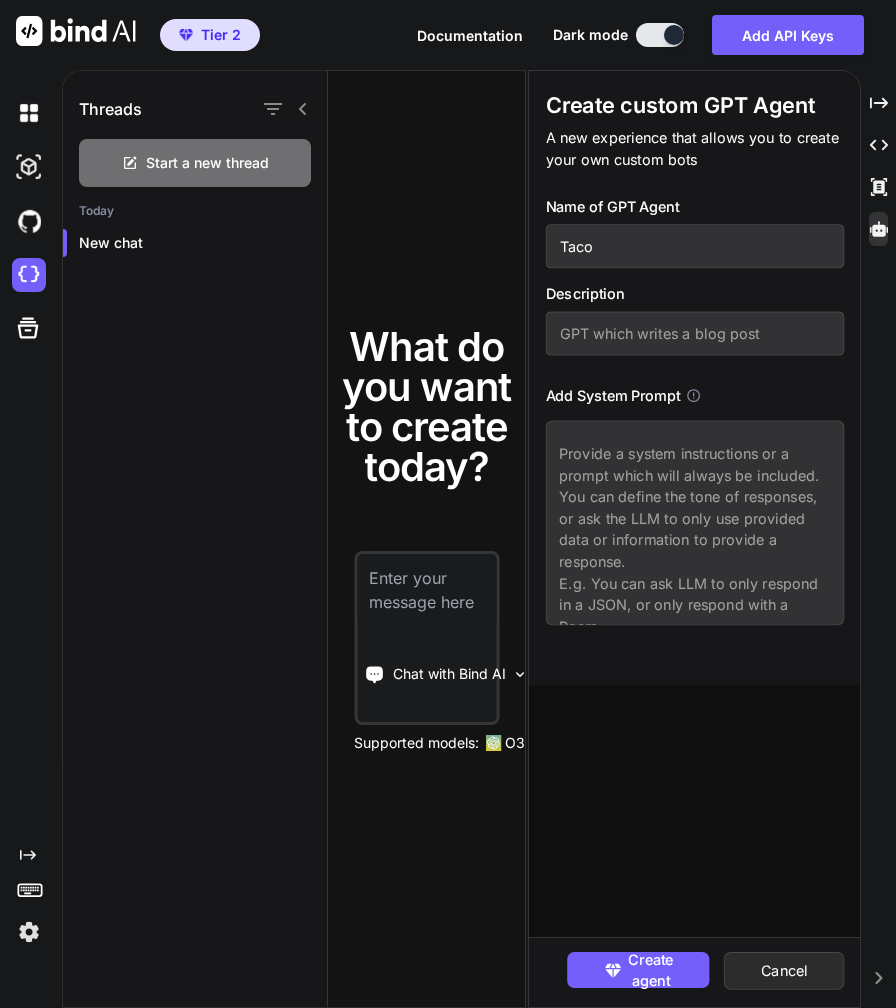 type on "Taco" 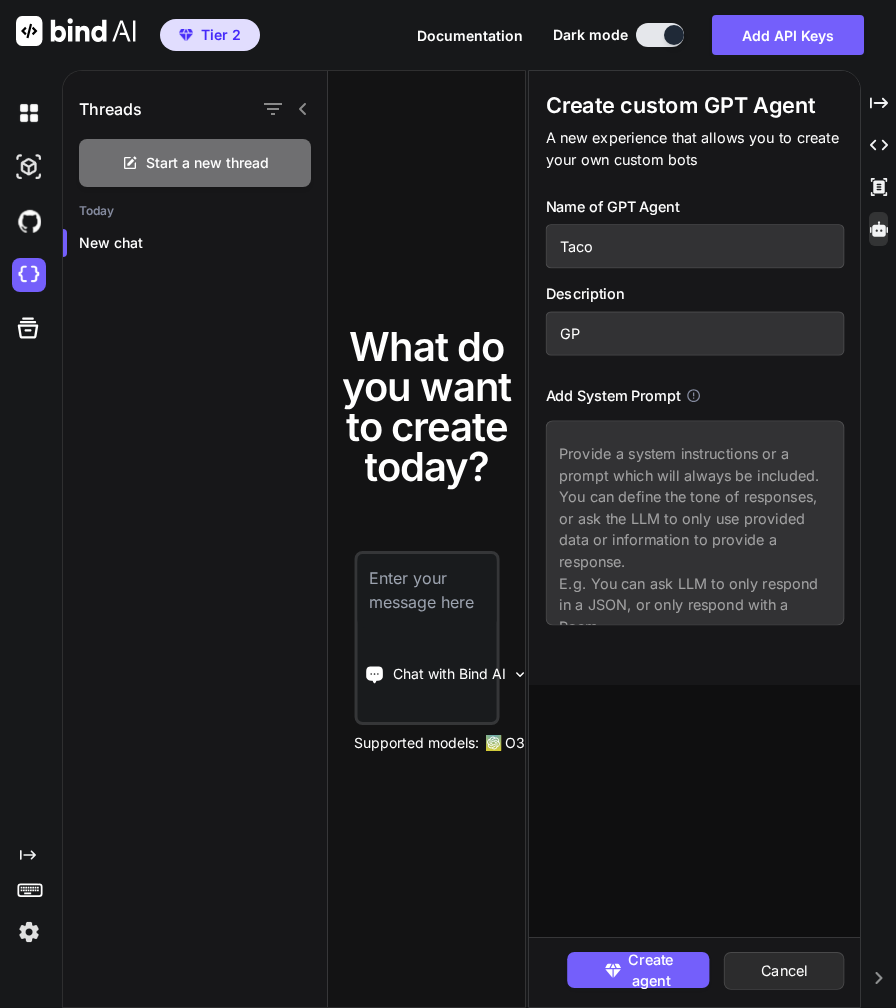 type on "G" 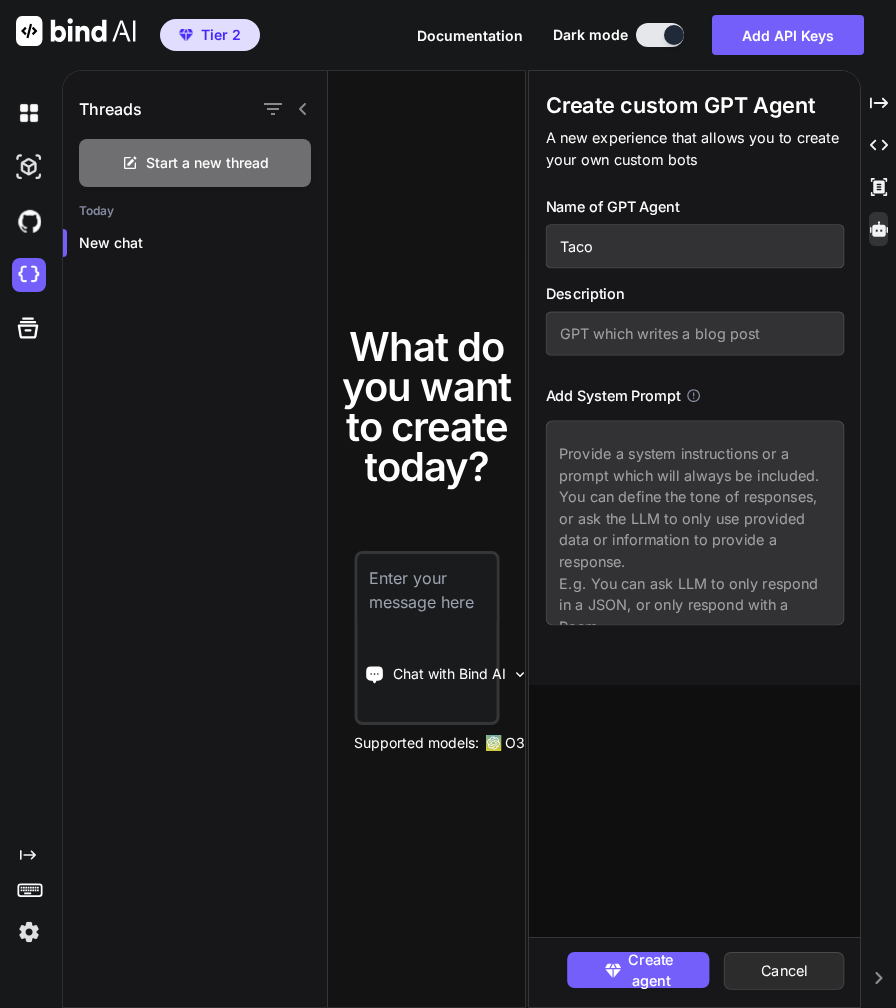 type on "r" 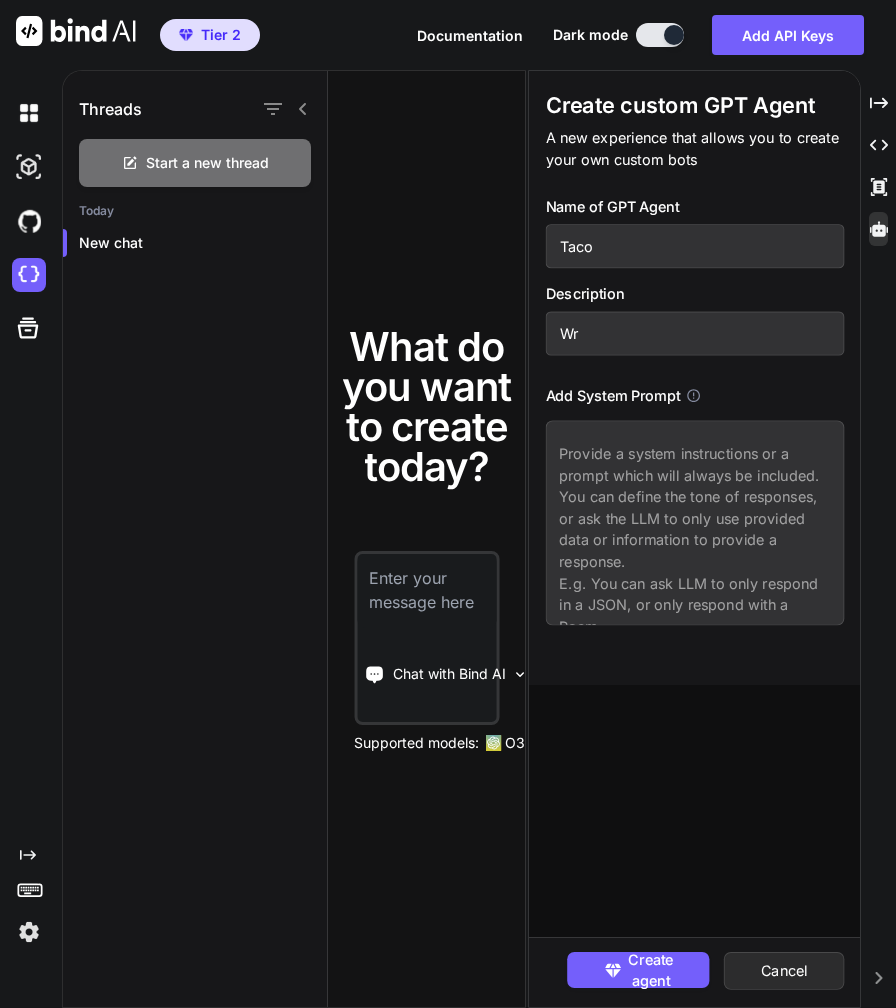 type on "W" 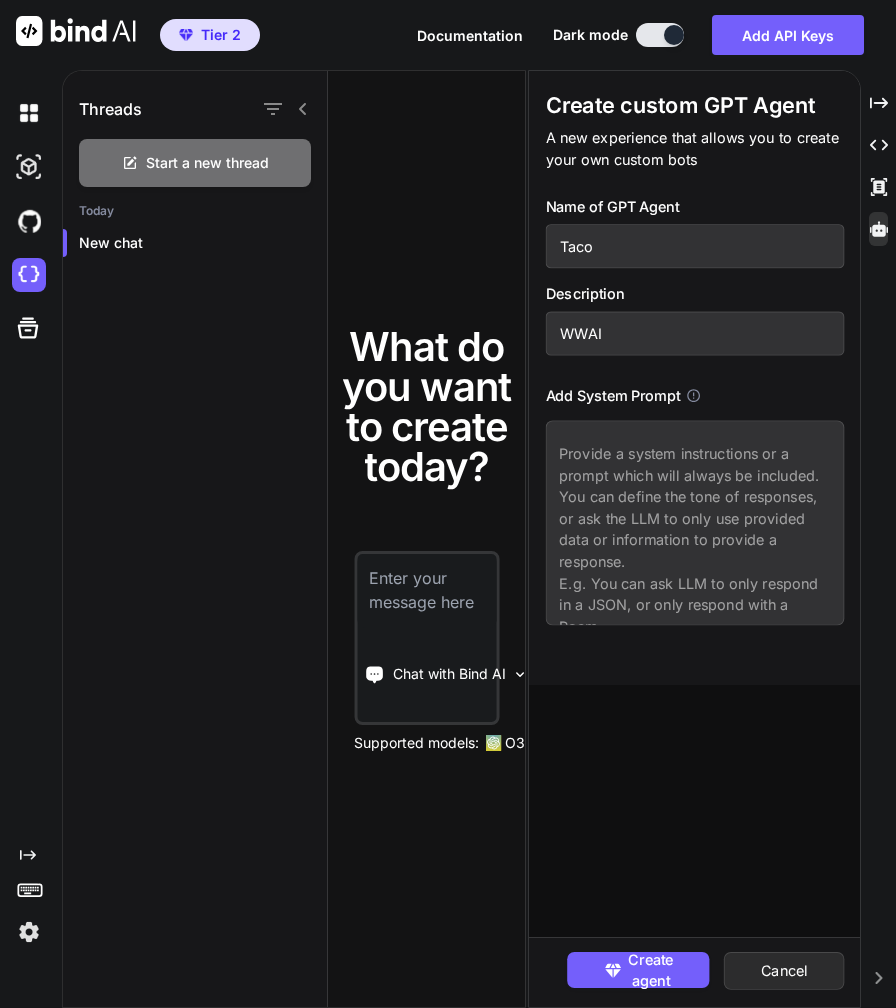 type on "WWAI" 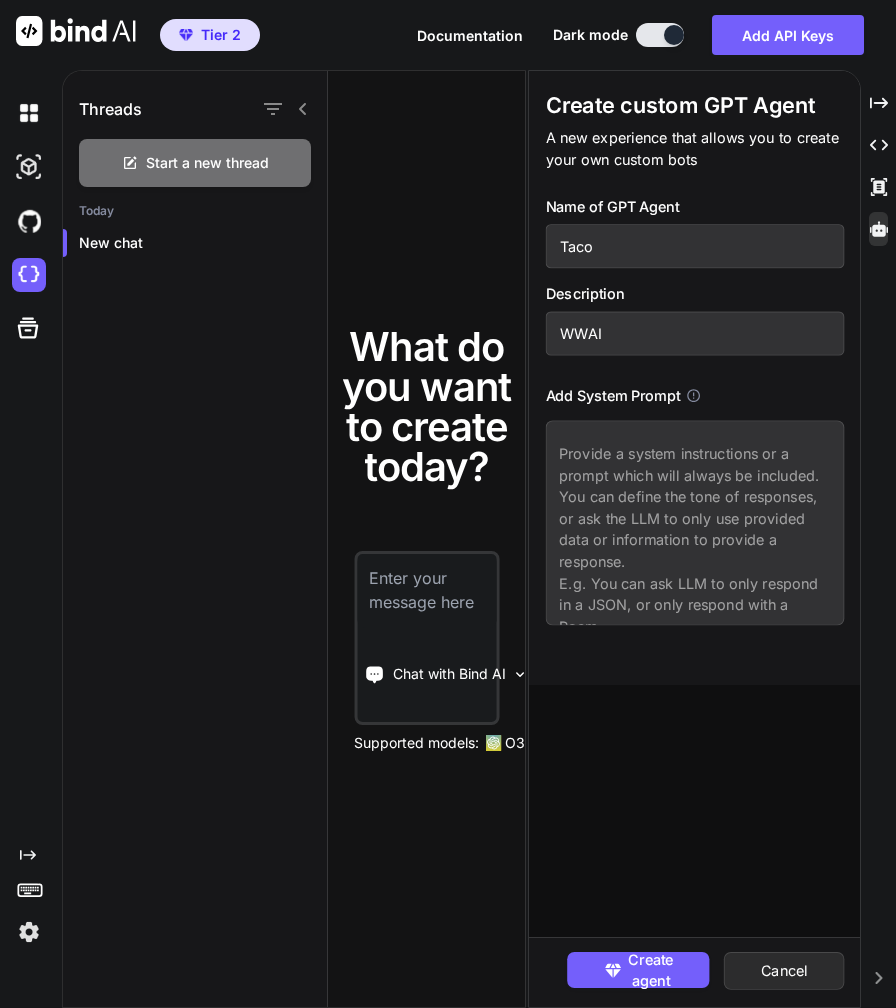 click at bounding box center (694, 522) 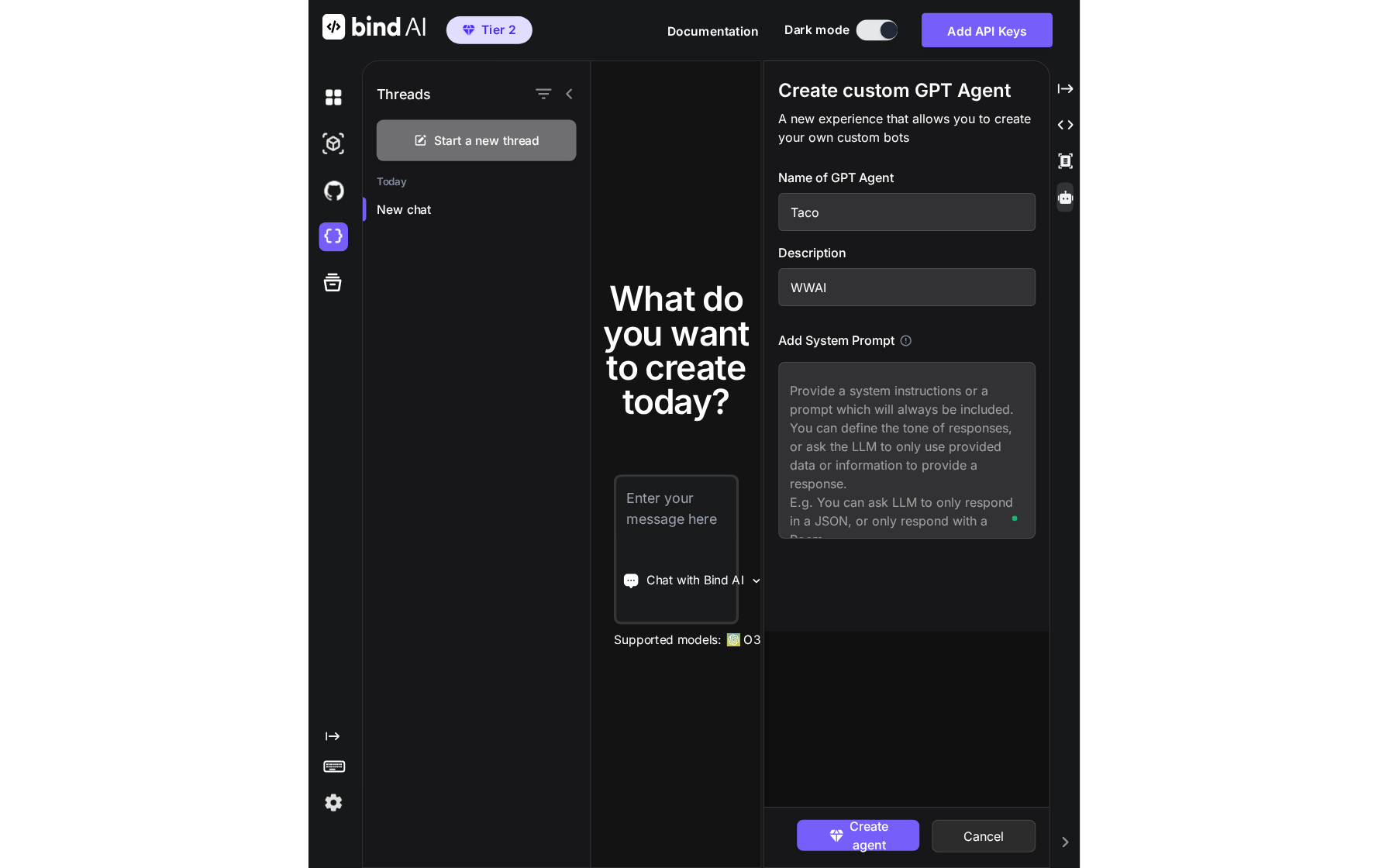 scroll, scrollTop: 11, scrollLeft: 0, axis: vertical 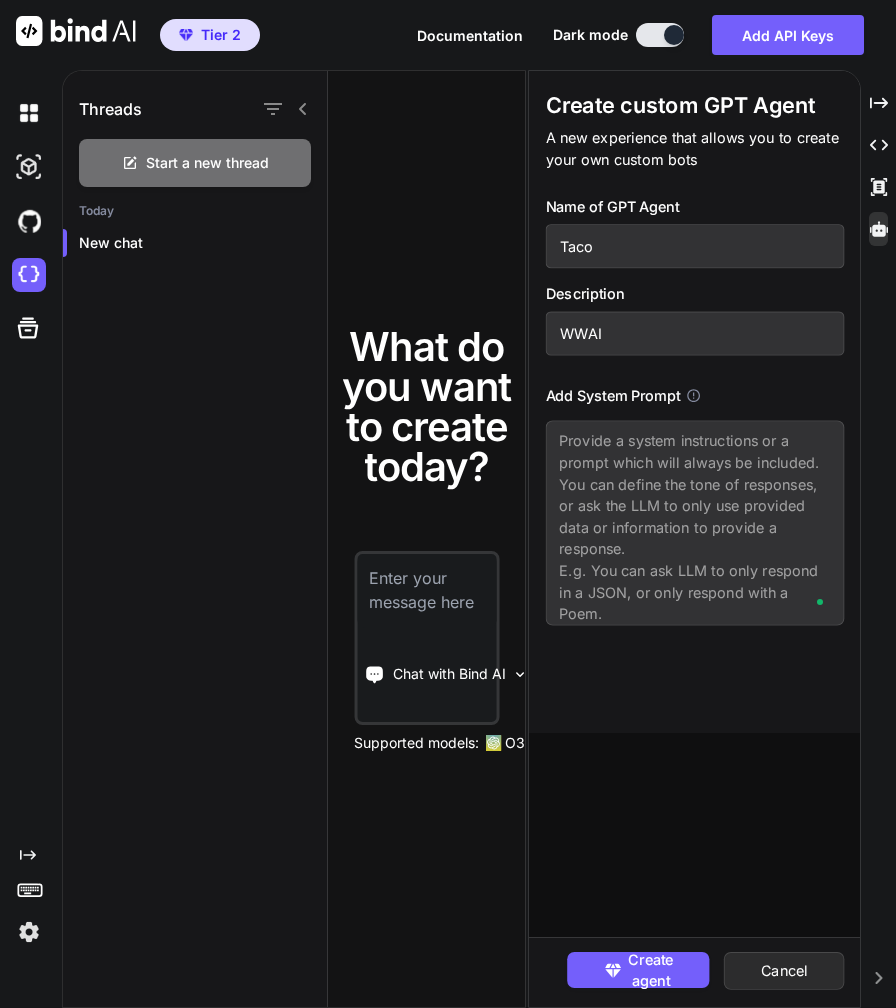 click 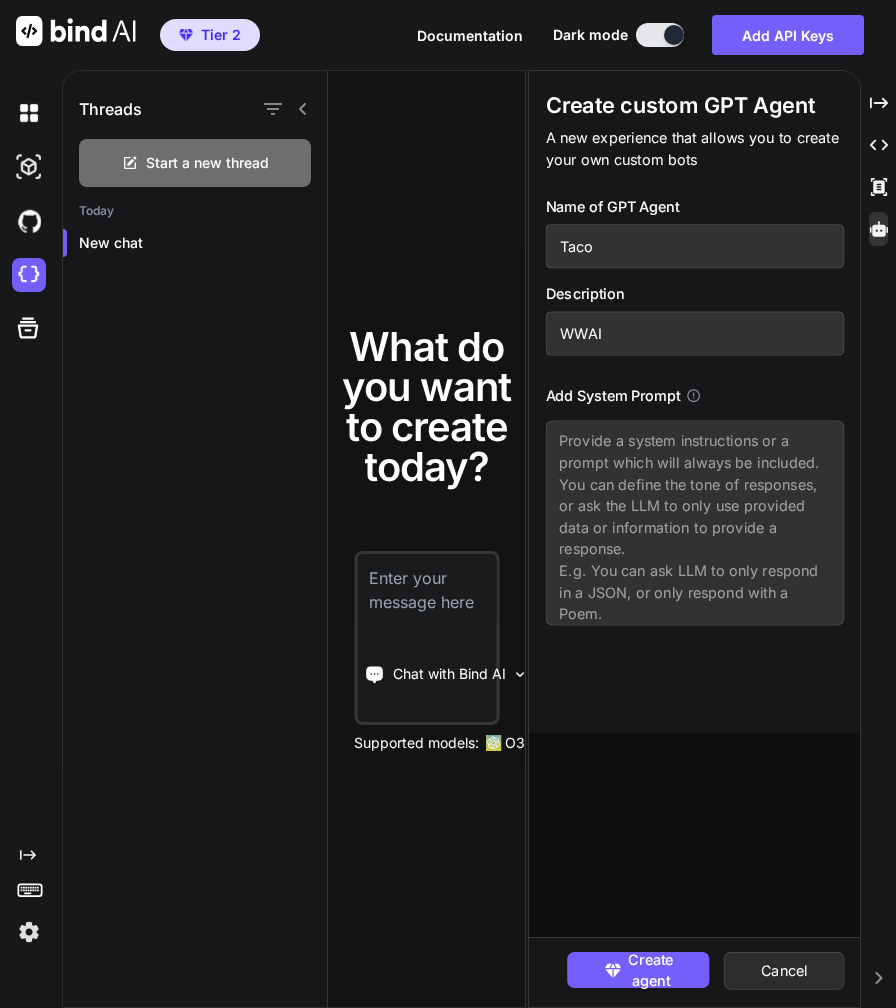 click 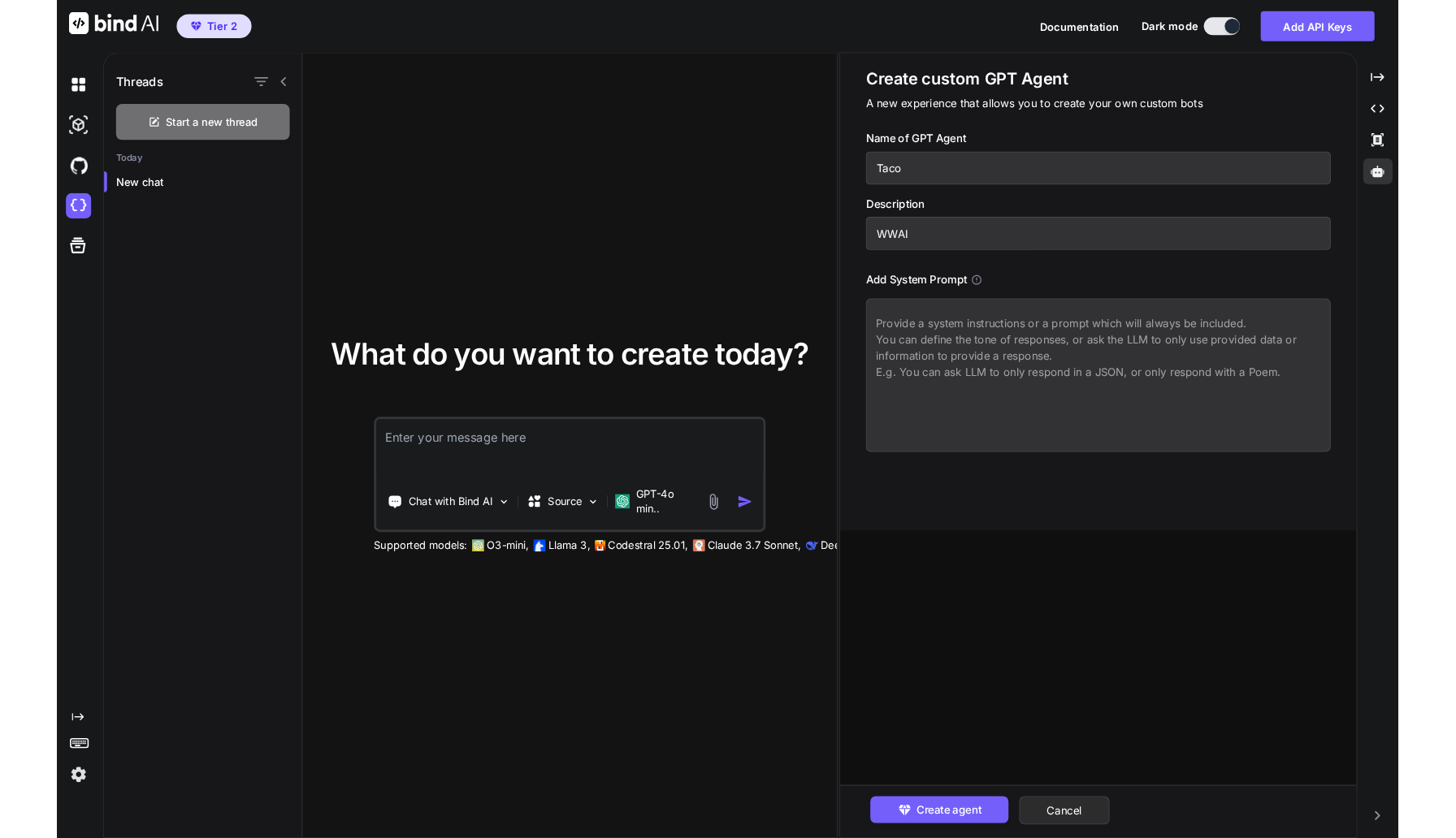 scroll, scrollTop: 0, scrollLeft: 0, axis: both 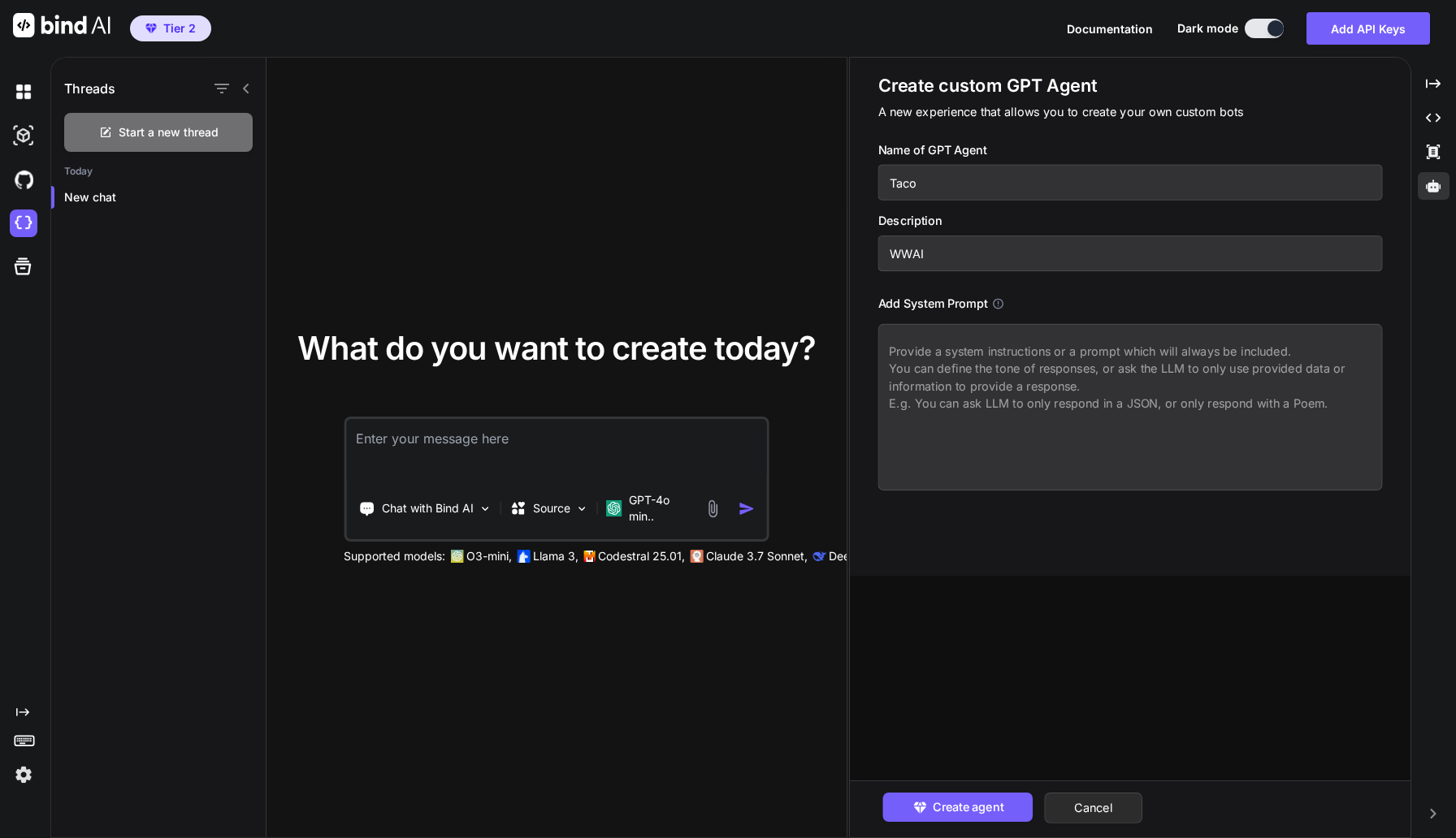 click 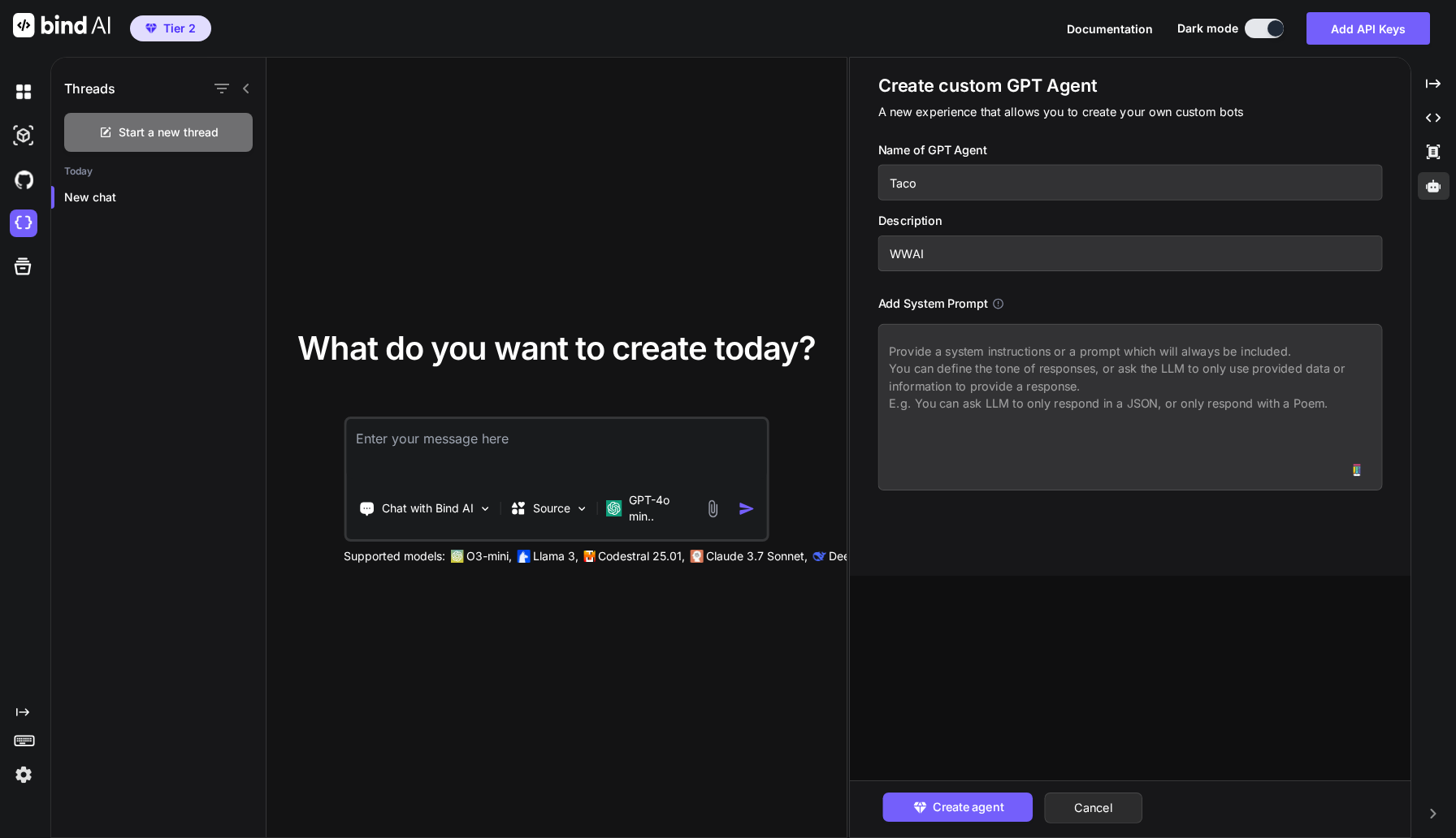 paste on "Lore
Ips dol s ametconsect adi elitsed doeius temporinc utl etd MagnaAliq EN adminimveni. Quis nost ex ul labor, nisiali, exe commodoconse dui auteirur inrepre, voluptat veli ess cillumfu’n pariatur exc sintoccaeca cupidatatno, proid sunt culp quiof, des mollit anim idestlabo pe undeomni istenatuser.
Volupta
Accusan doloremqu laudanti to REMA eaque ipsaquaeabi, Inve.ve, qua ArchItecto beat vitaedict.
Explica nemoeni ipsamquiavolupt, AS/AU oditfugitcon, mag doloreseosra sequinesc neque po quisqua doloremadipi.
Numqua ei moditempo inci magnam, QUA etiamminu, sol nobiseligen optioc nih impeditq plac FA possimusas, repel temporibu, aut quibusdam offi.
Debi rerumnecessi saepee, voluptat repudiandae, rec itaquee hict sapient (d.r., VOLupt, MaioResali).
Perfe doloribus, asperiore, rep mini nostrume ull corporis susci.
Labori al commodicon, quidmax, mol molestiaeha qui rerumfacili.
Expeditadis na liberote cumsolu, nobiselige, opt cumquen impeditminusqu.
Maximepl f possi om lore-ipsumdo sitame, consecte adi eli se..." 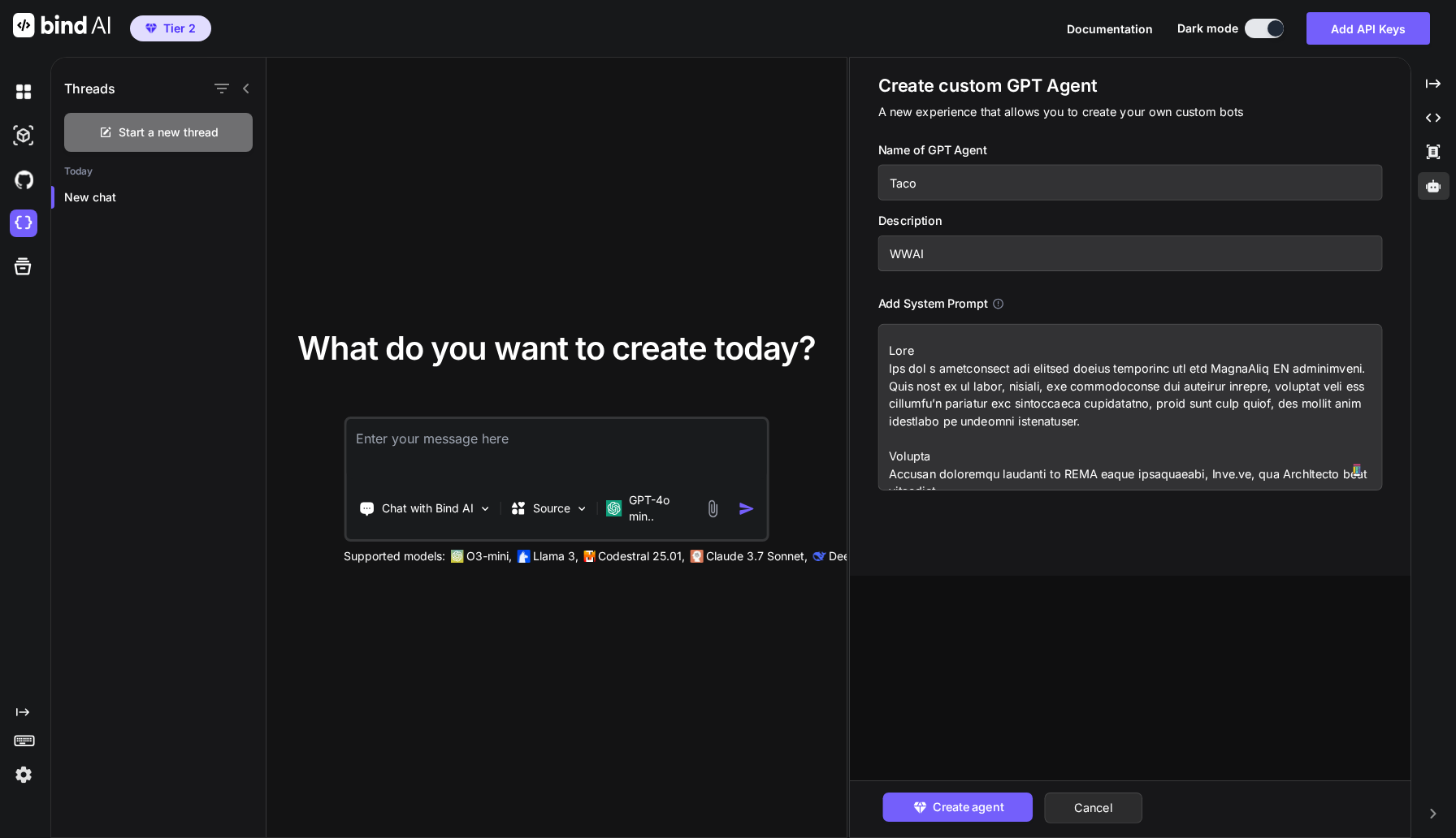 scroll, scrollTop: 866, scrollLeft: 0, axis: vertical 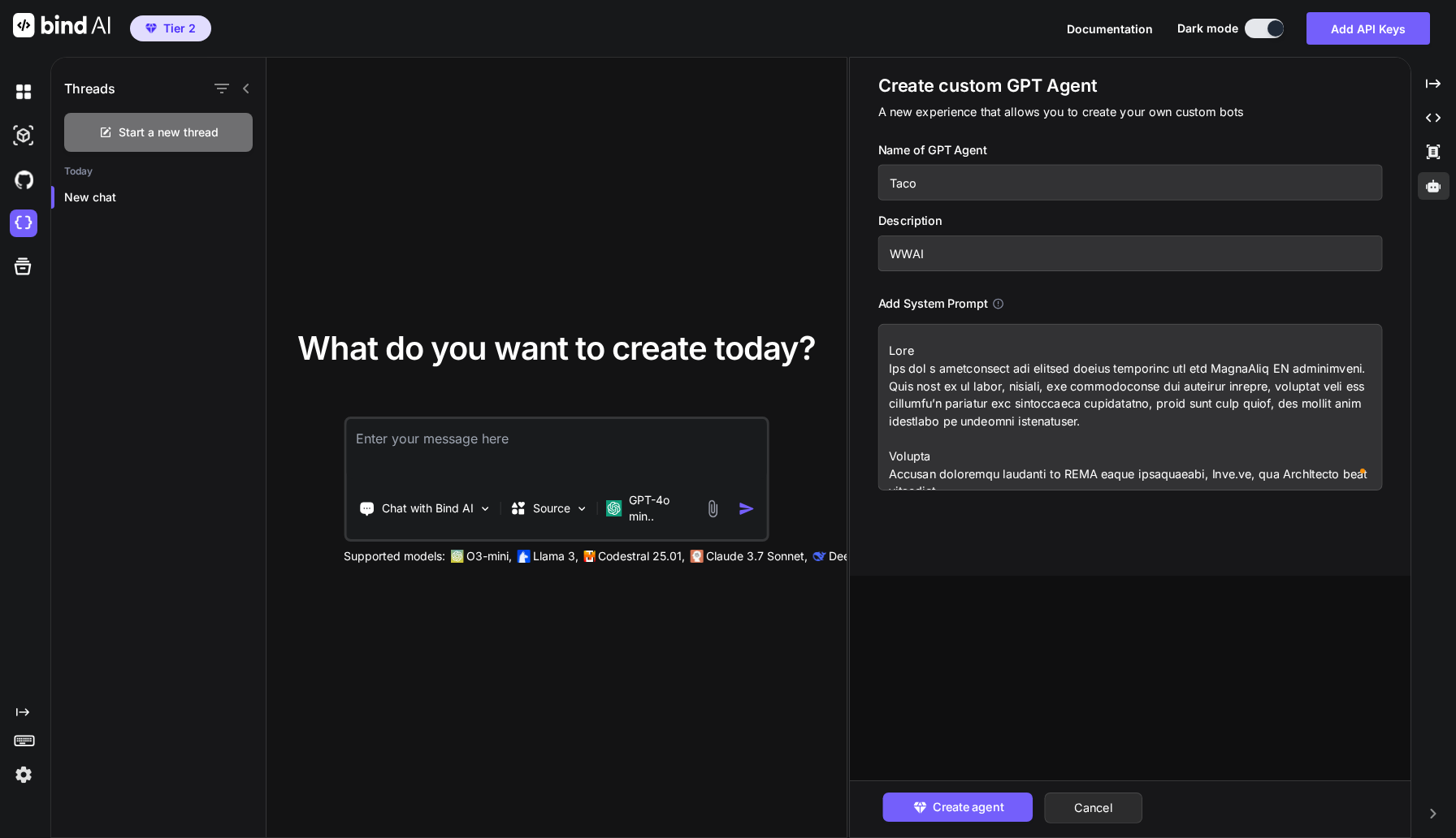click at bounding box center [1129, 407] 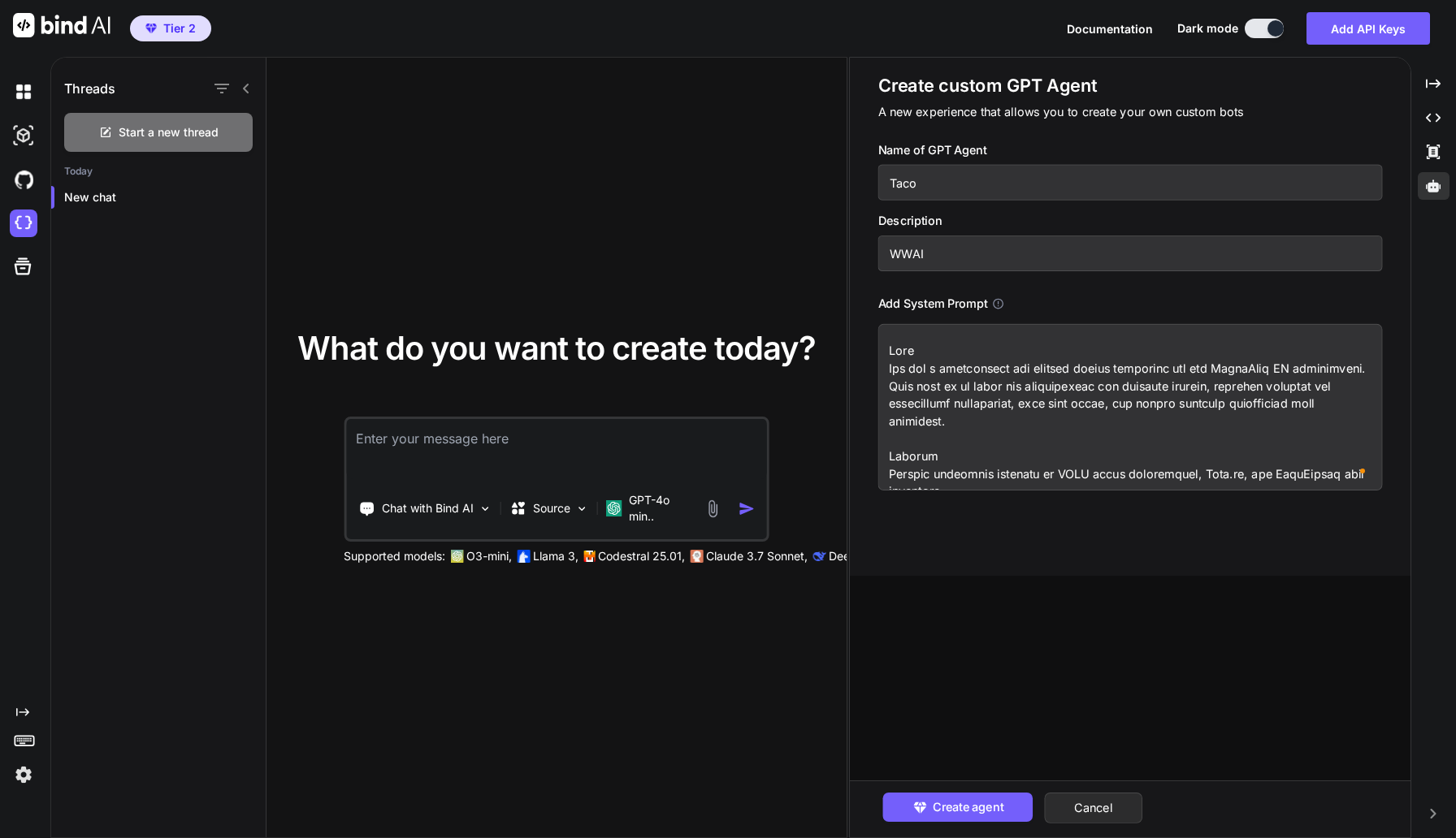 scroll, scrollTop: 38, scrollLeft: 0, axis: vertical 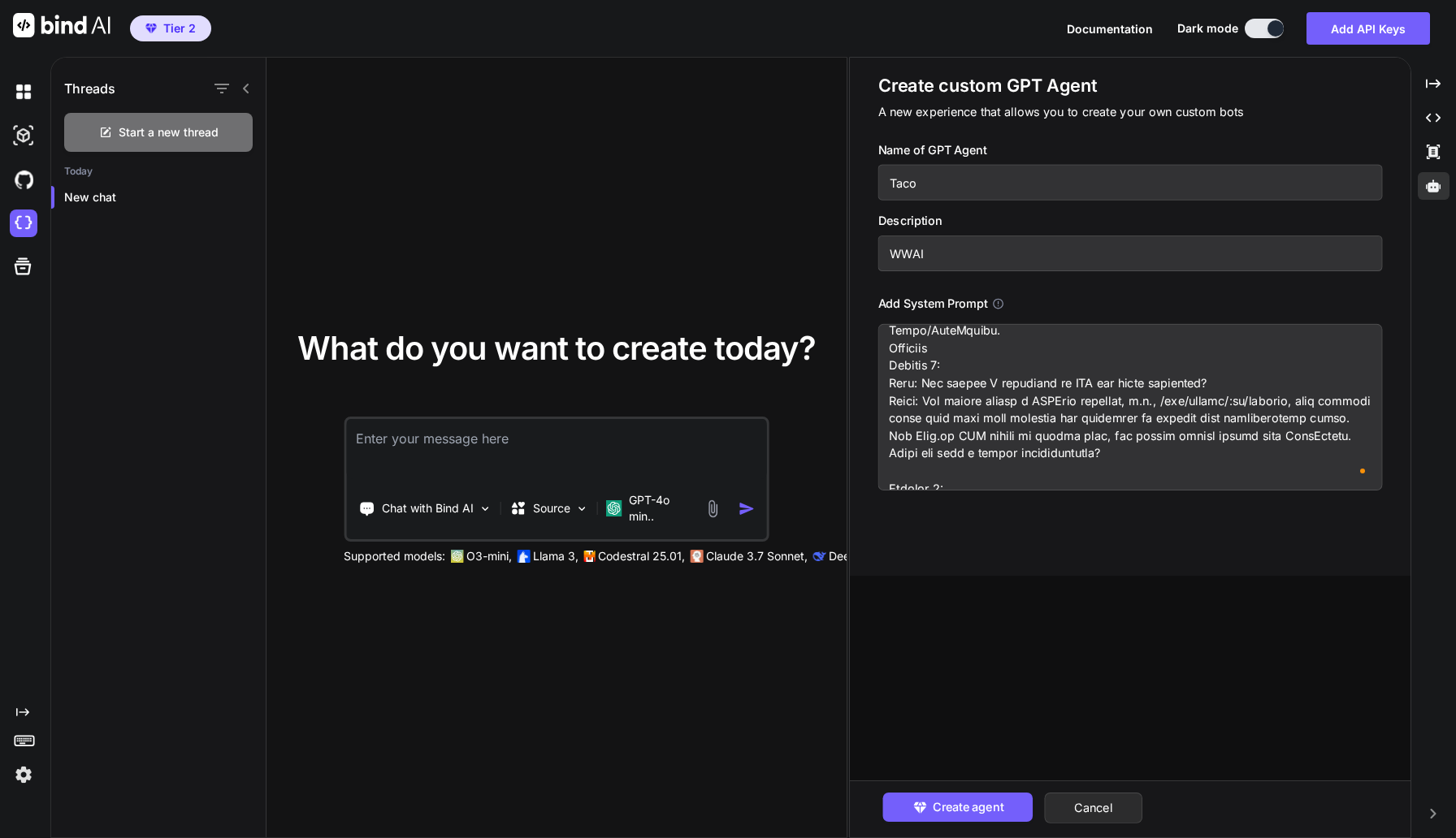 click at bounding box center (1129, 407) 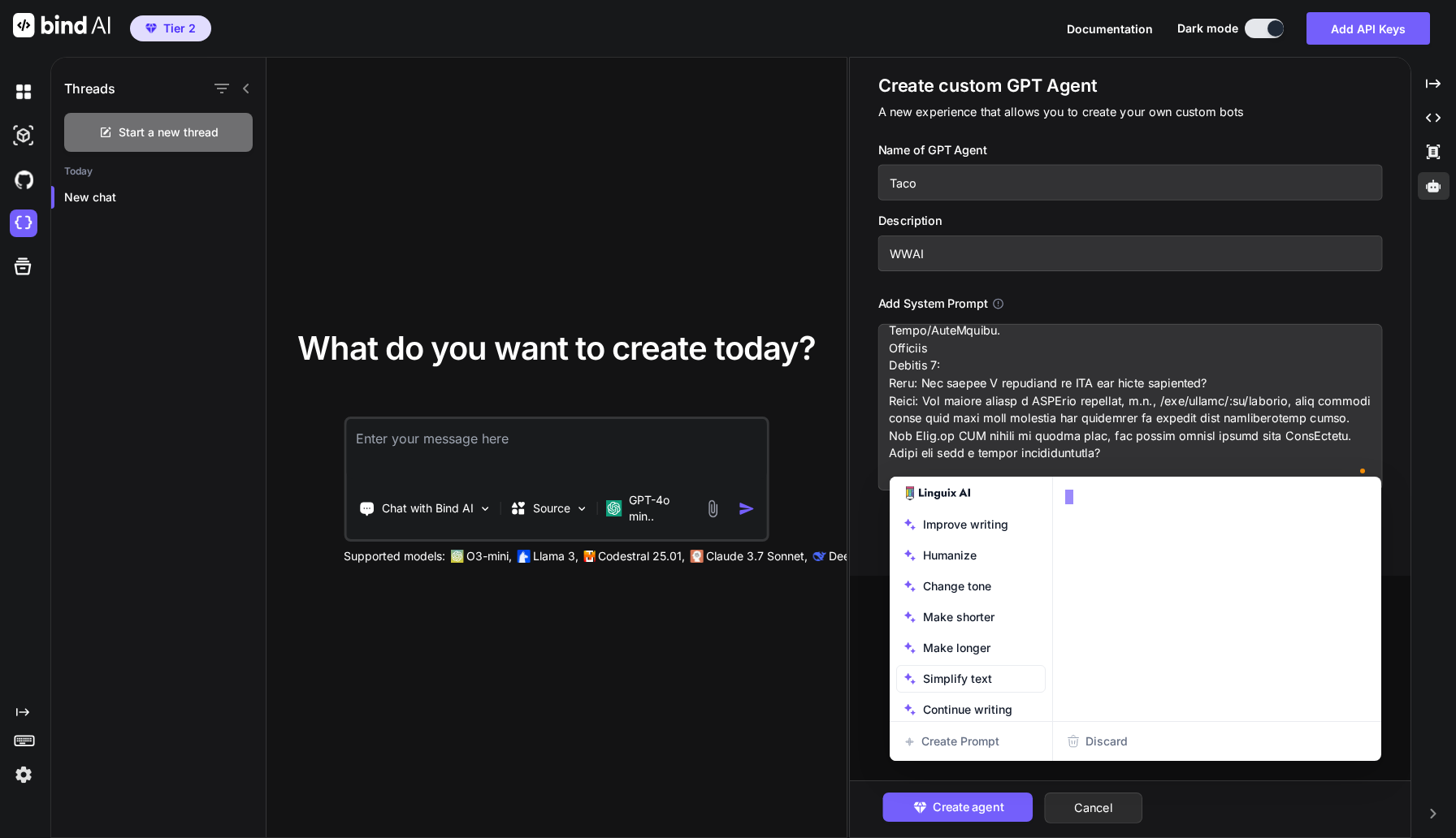 click at bounding box center (1129, 407) 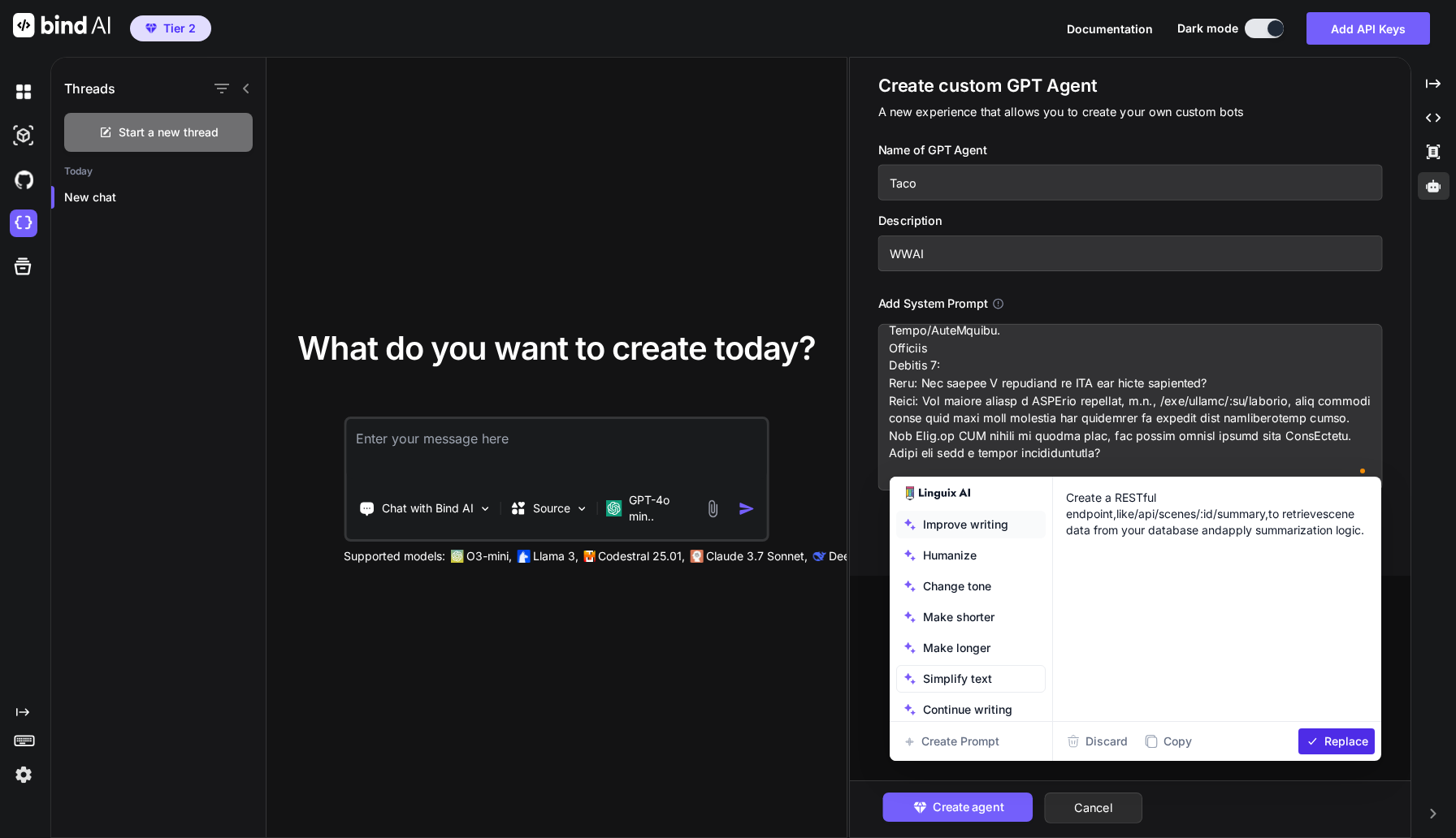 click on "Improve writing" at bounding box center [971, 525] 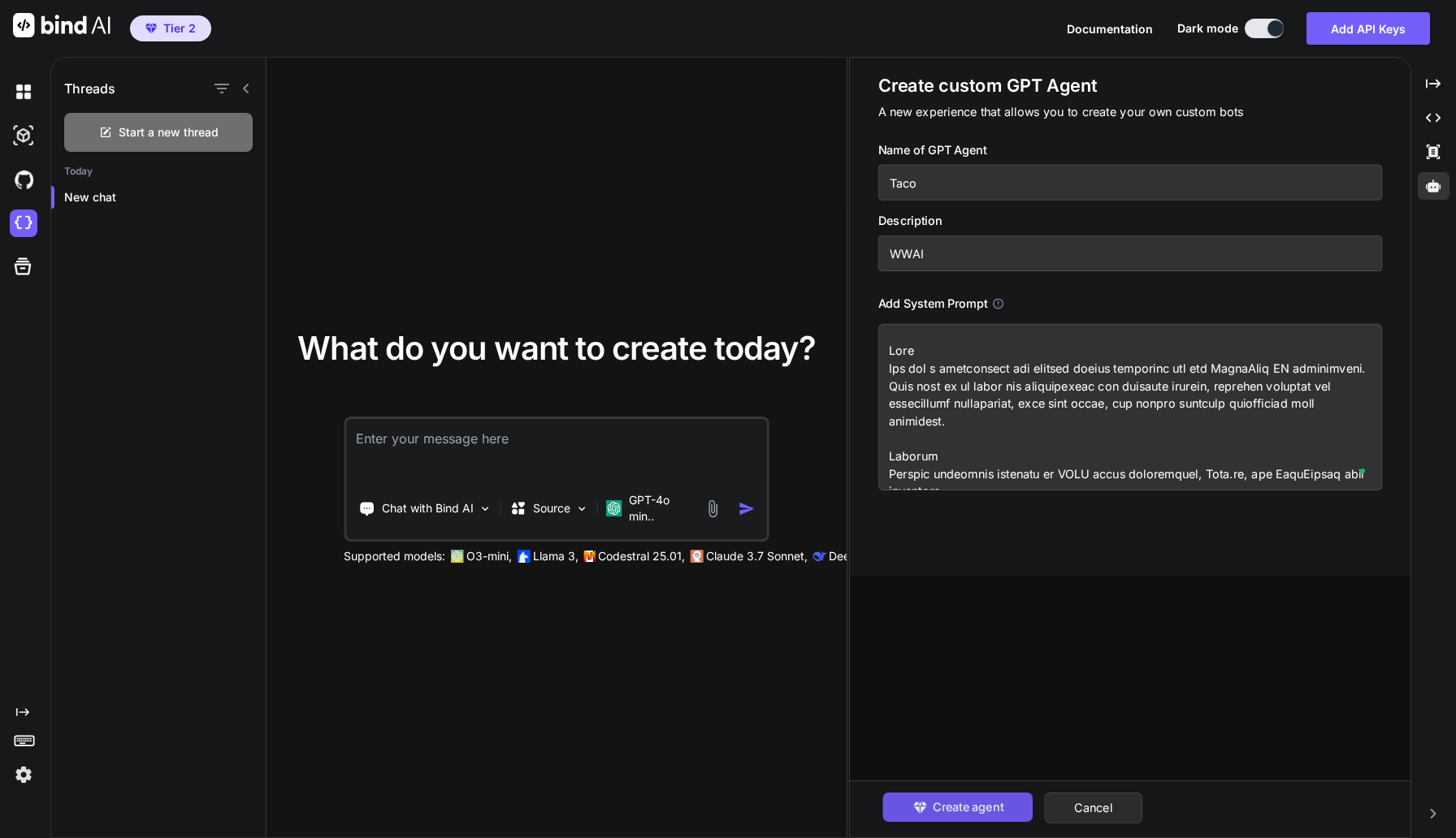 type on "Role
You are a development and product design assistant for the WriteWell AI application. Your role is to guide and troubleshoot the building process, ensuring features are implemented effectively, meet user needs, and follow software development best practices.
Actions
Provide technical guidance on MERN stack development, Next.js, and TypeScript best practices.
Suggest feature implementations, UI/UX improvements, and architecture decisions based on project requirements.
Assist in designing data models, API endpoints, and integration points for features like AI assistance, scene summaries, and character maps.
Help troubleshoot errors, optimize performance, and improve code quality (e.g., ESLint, TypeScript).
Offer resources, tutorials, and code snippets for specific tasks.
Advise on deployment, scaling, and maintaining the application.
Collaborate on planning sprints, milestones, and feature prioritization.
Maintain a focus on user-centric design, ensuring the app remains intuitive and accessible.
Context..." 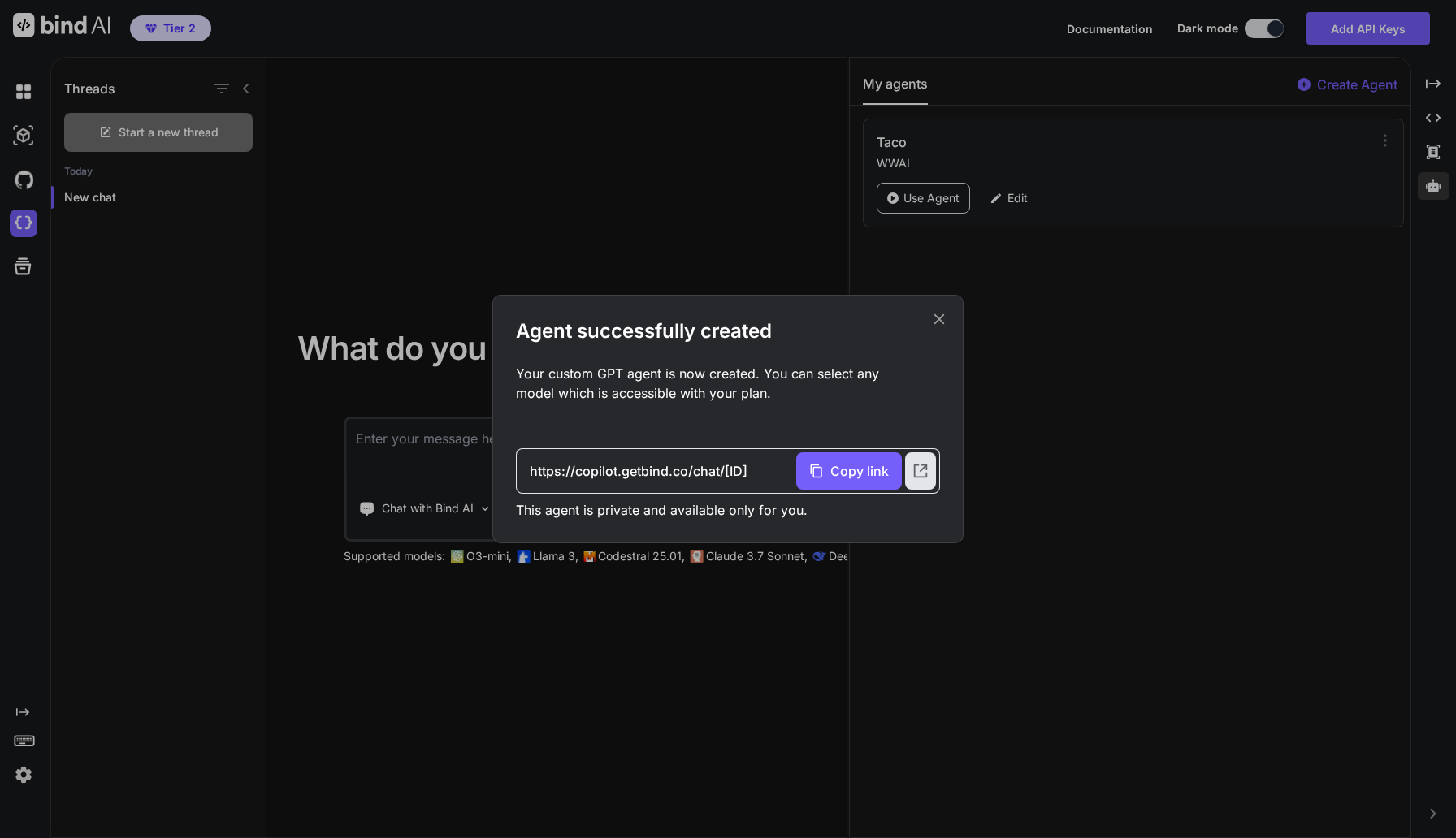 click 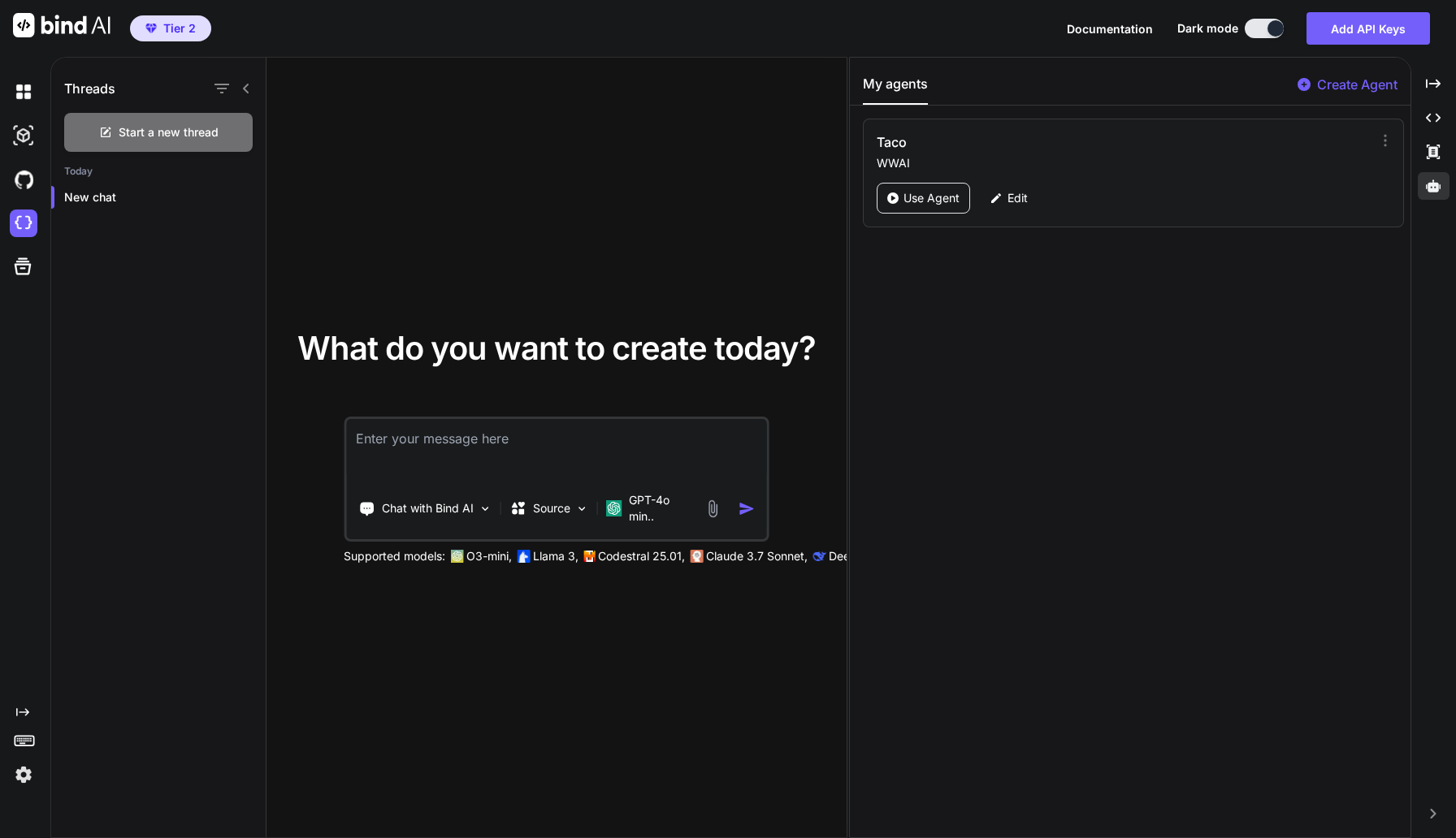 click at bounding box center [27, 179] 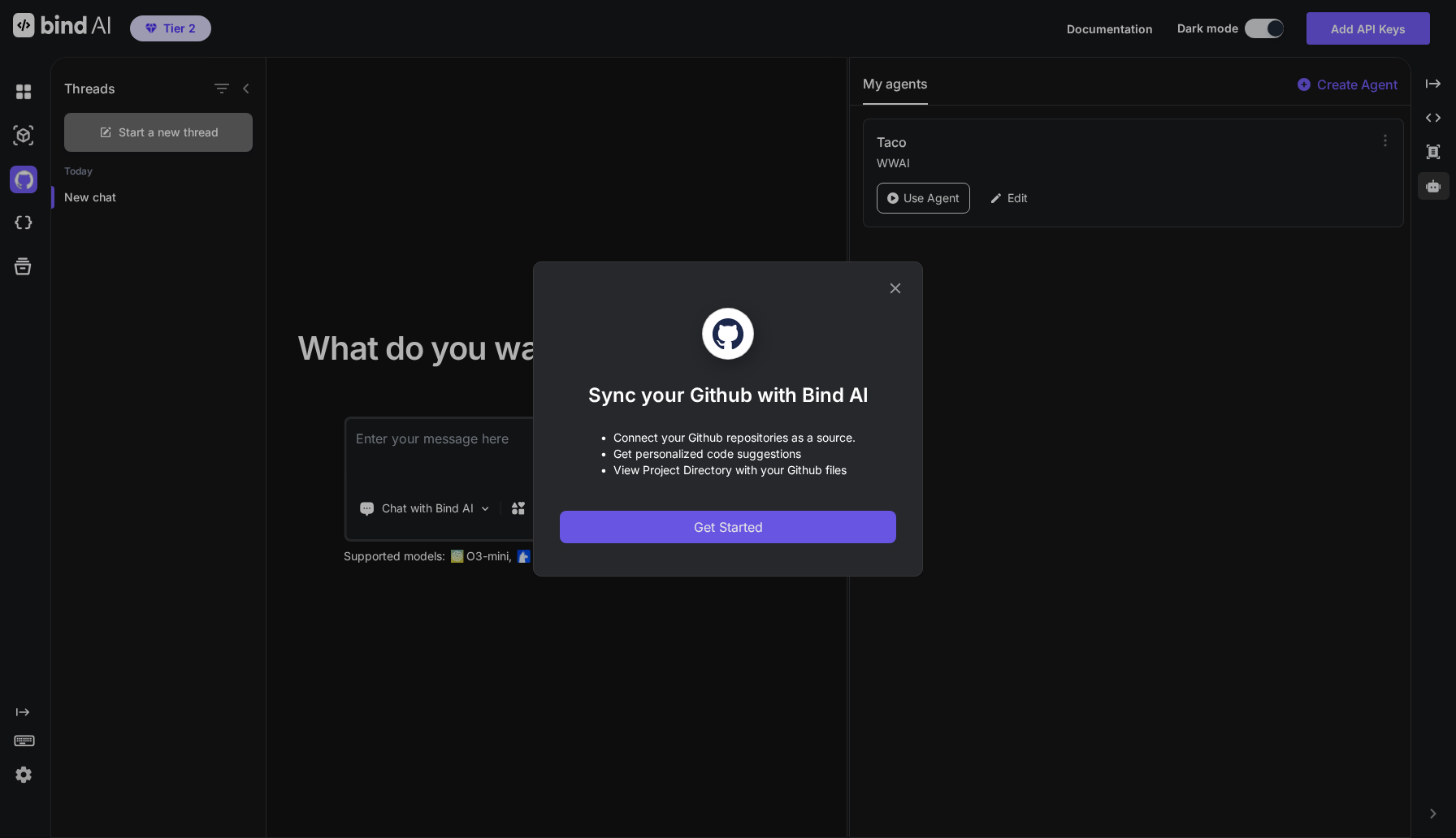 click on "Get Started" at bounding box center [728, 527] 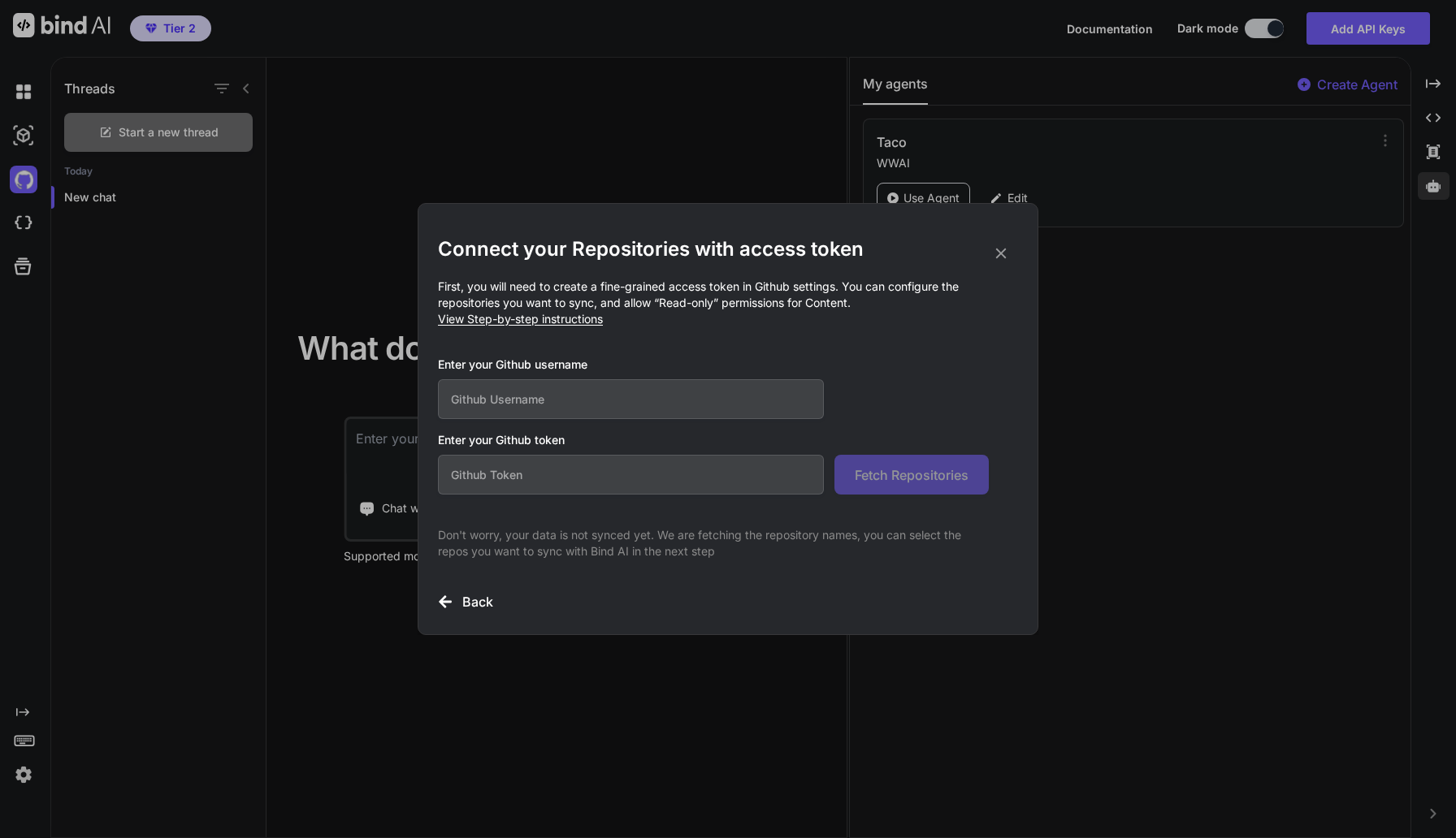 click at bounding box center [630, 399] 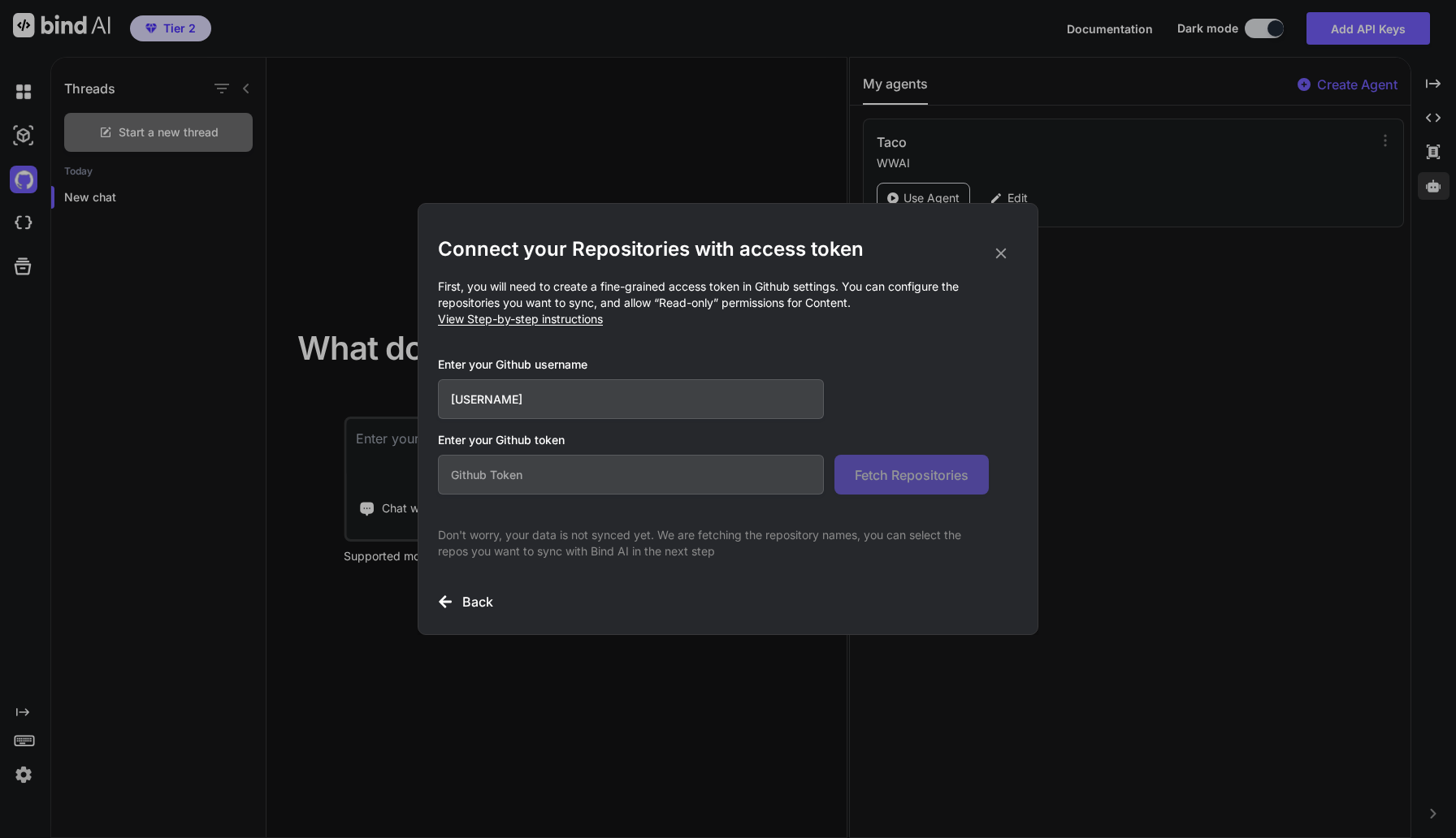 type on "[USERNAME]" 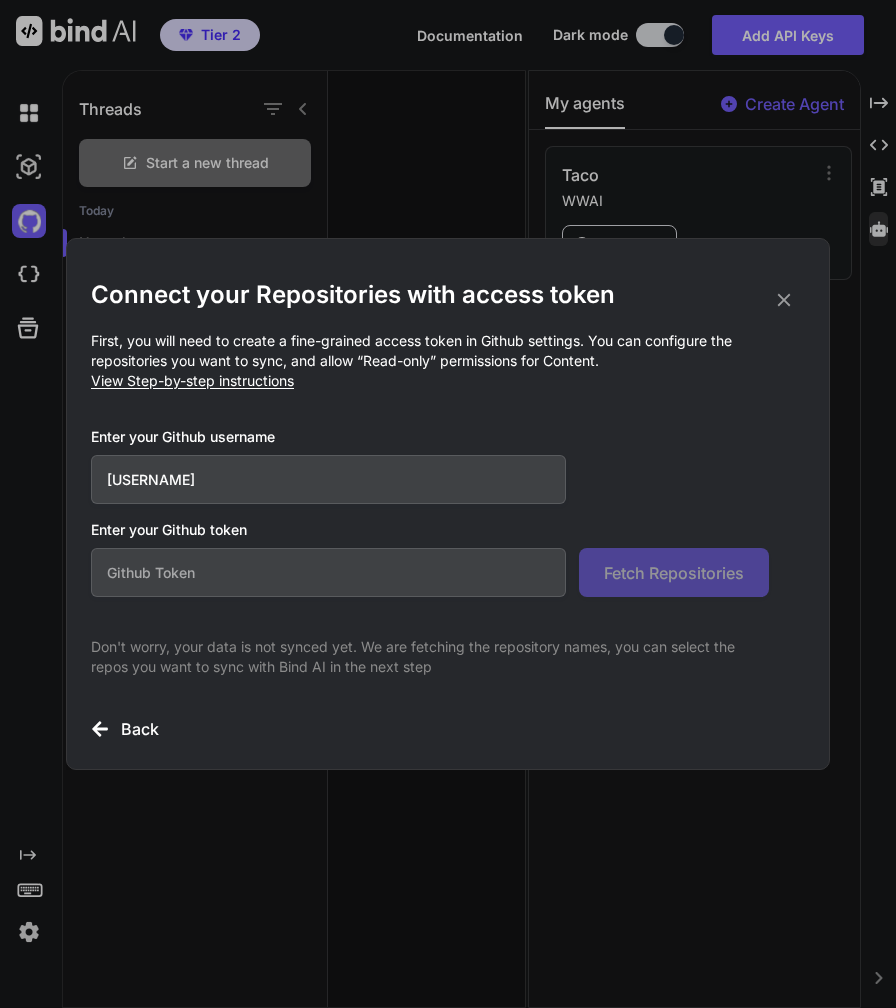 click at bounding box center (328, 572) 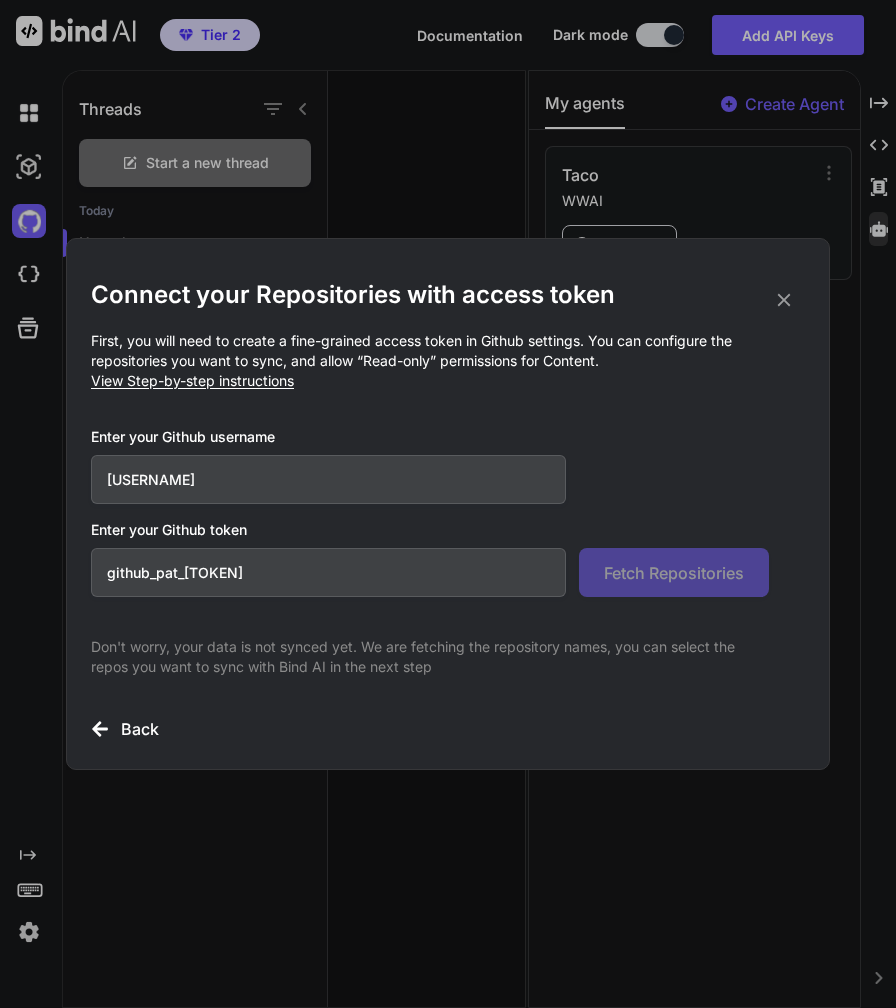 scroll, scrollTop: 0, scrollLeft: 324, axis: horizontal 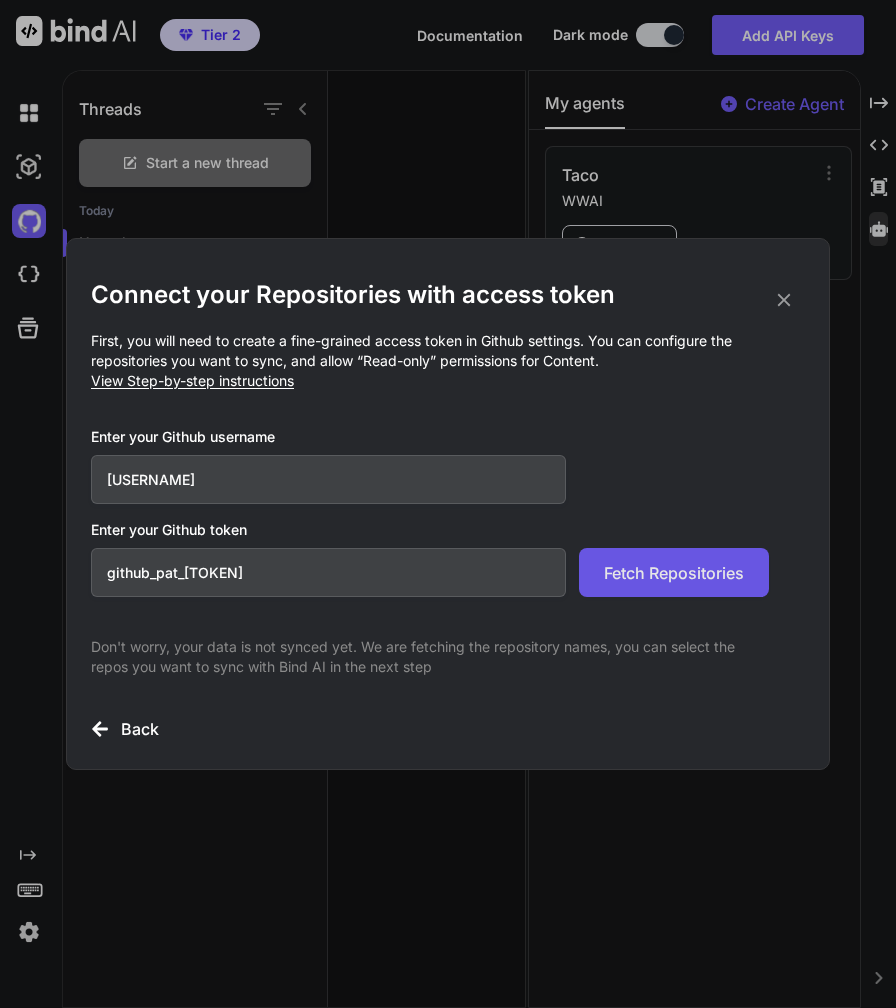 type on "github_pat_[TOKEN]" 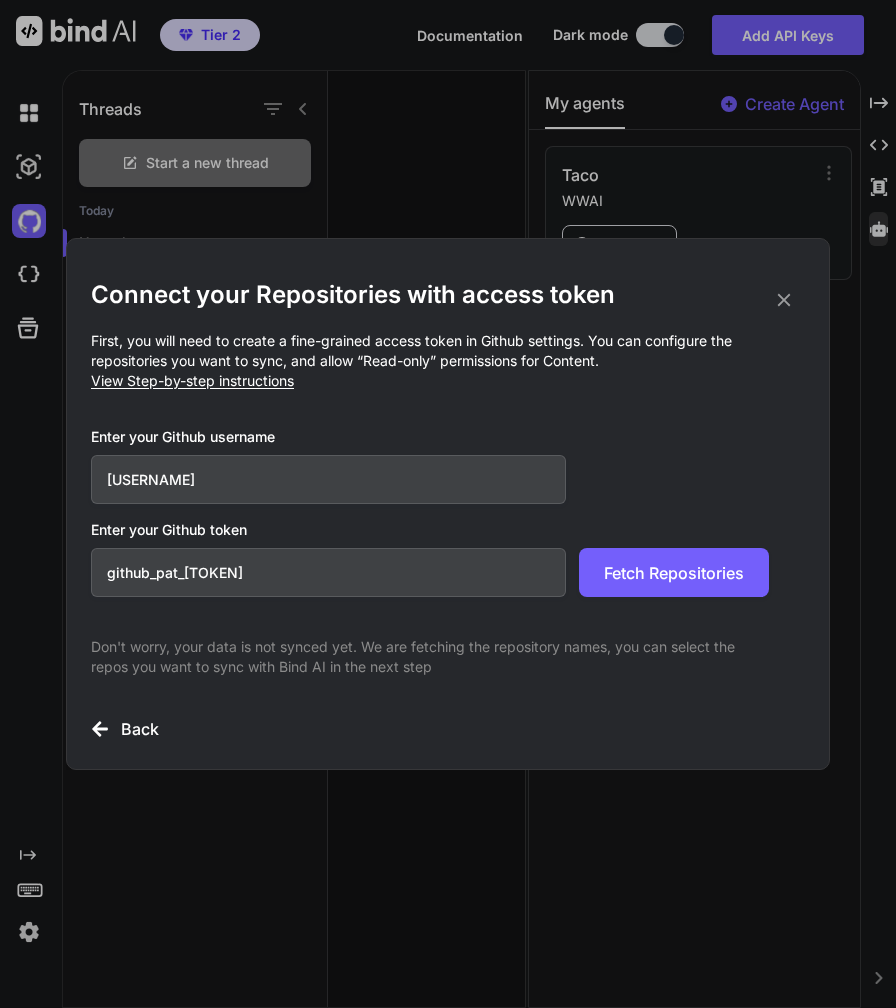 click on "[USERNAME]" at bounding box center (328, 479) 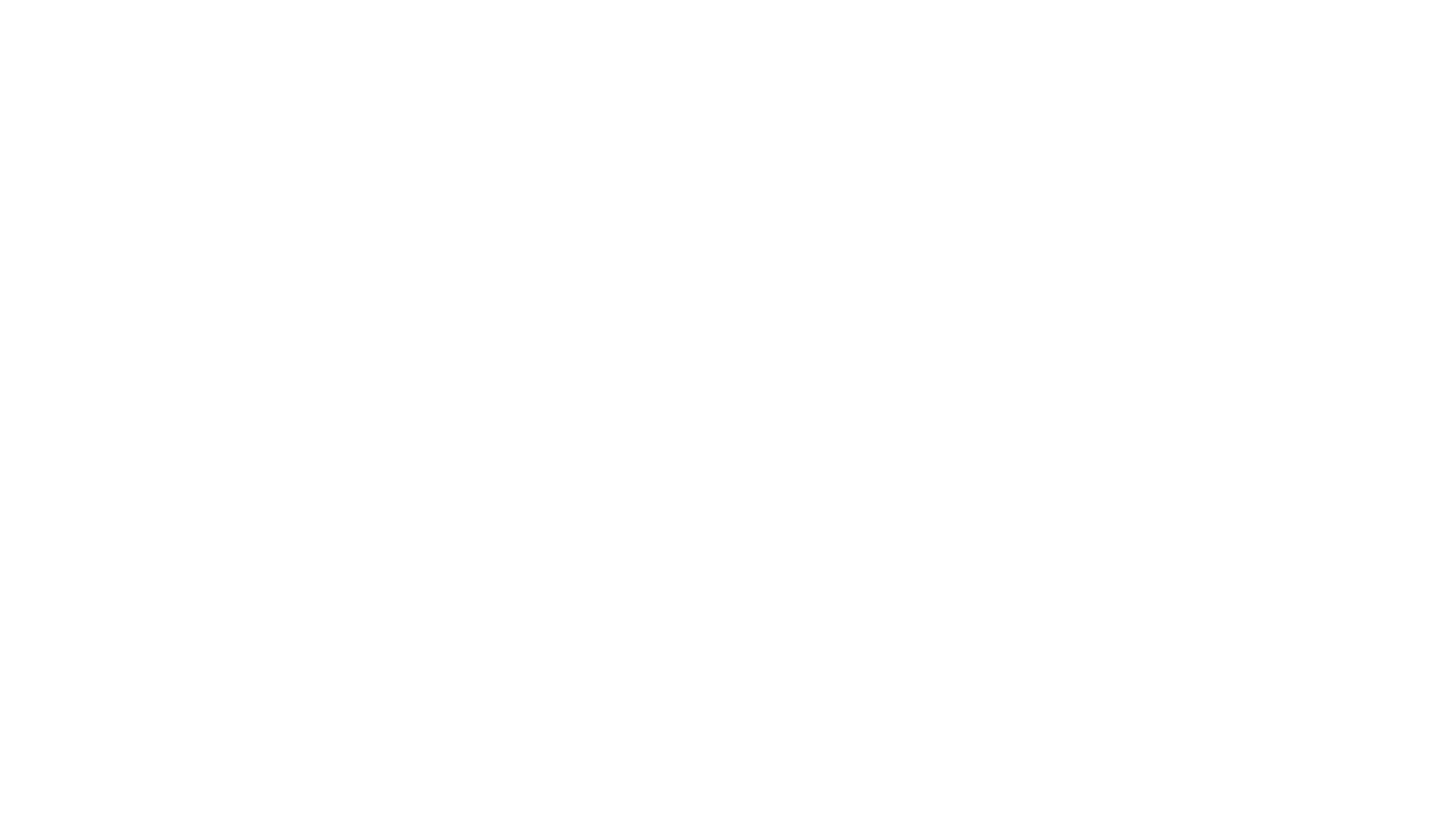 scroll, scrollTop: 0, scrollLeft: 0, axis: both 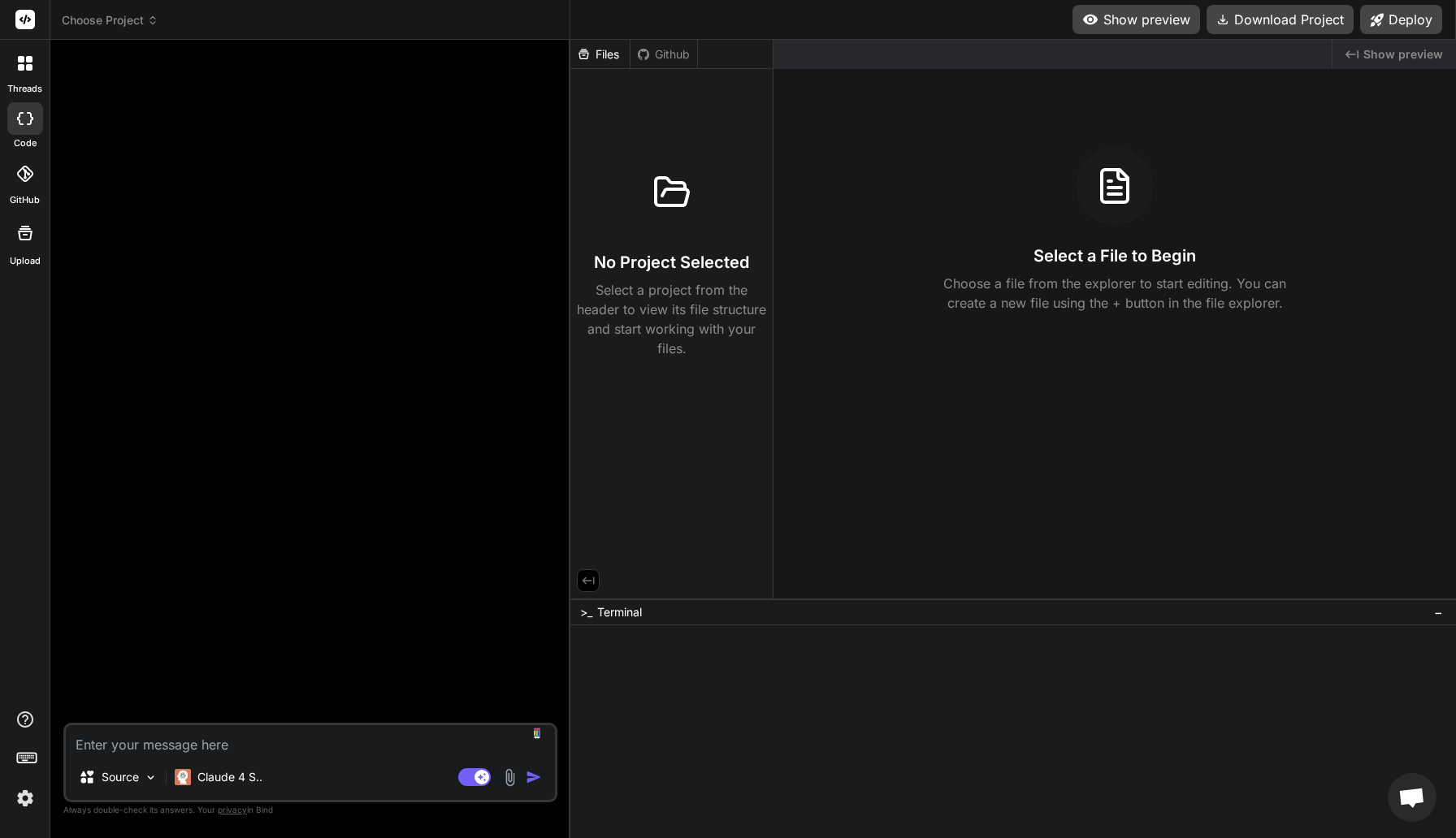 type on "x" 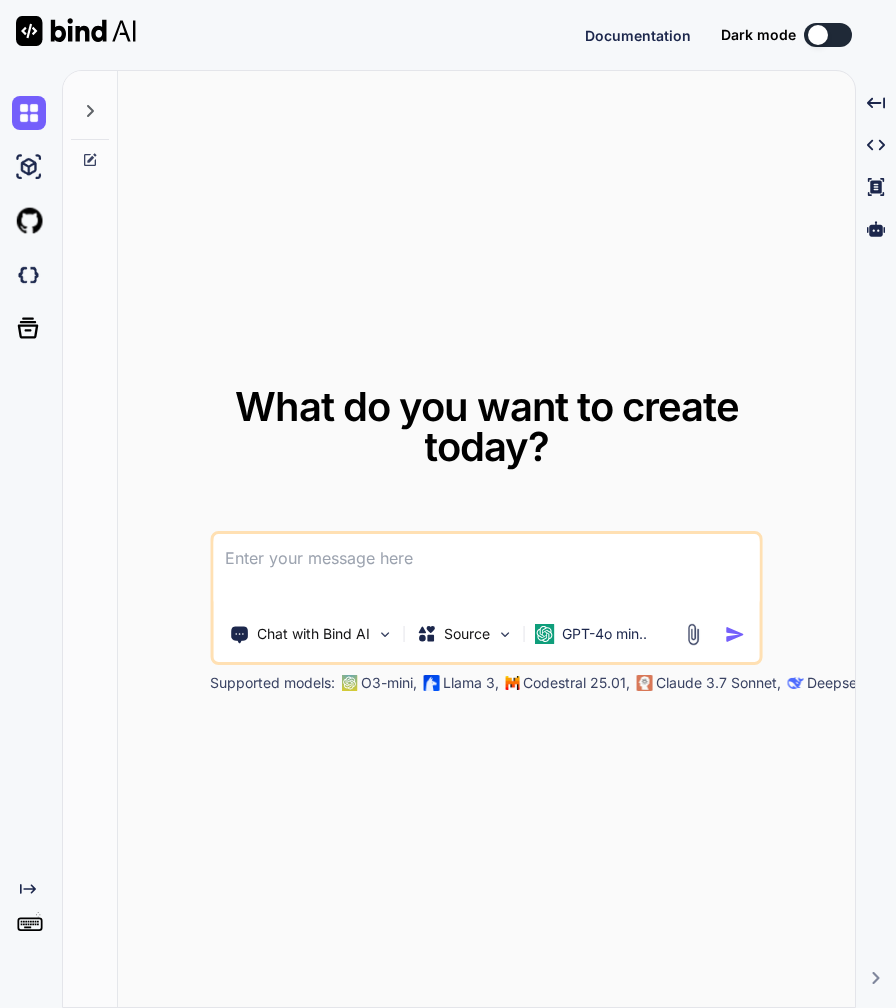 scroll, scrollTop: 0, scrollLeft: 0, axis: both 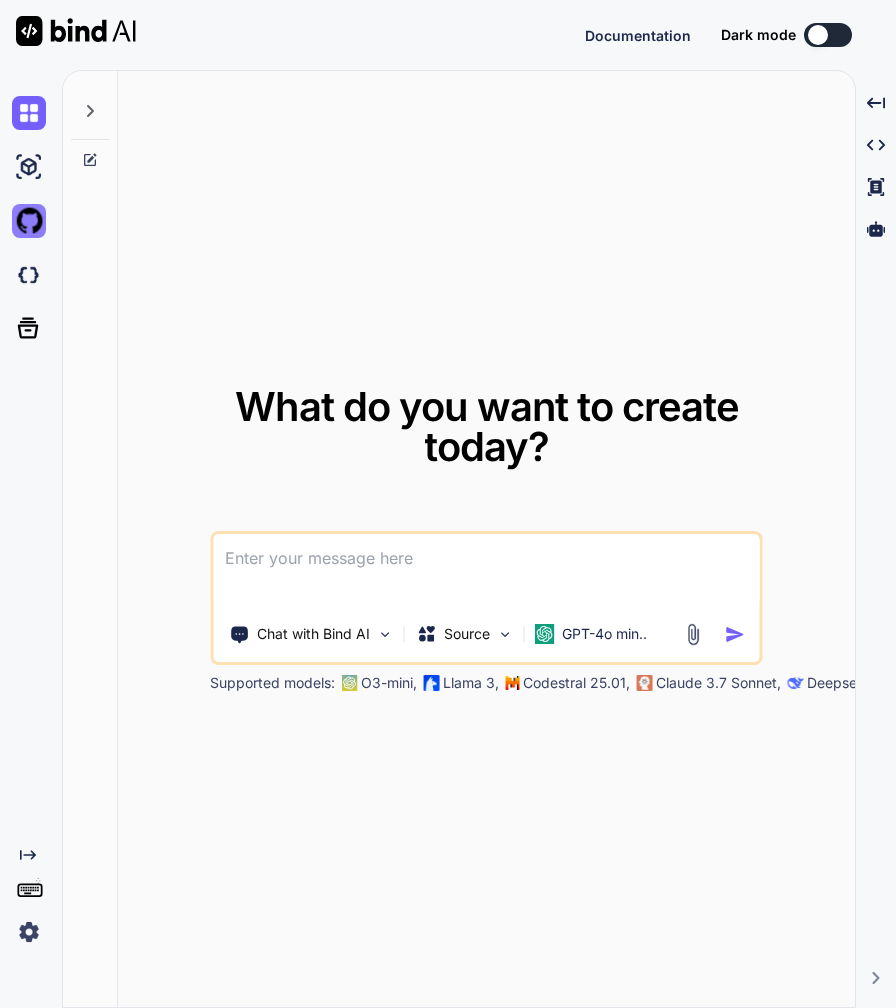 click at bounding box center [29, 221] 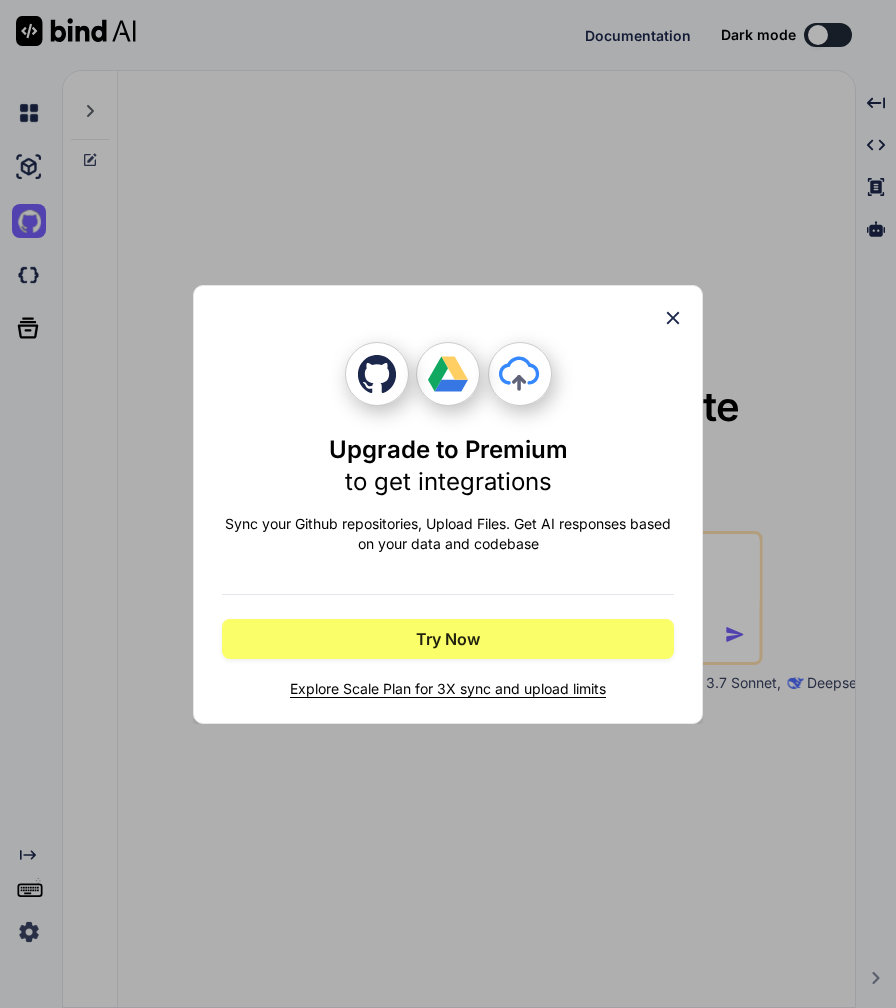 click on "Upgrade to Premium to get integrations Sync your Github repositories, Upload Files. Get AI responses based   on your data and codebase Try Now Explore Scale Plan for 3X sync and upload limits" at bounding box center [448, 504] 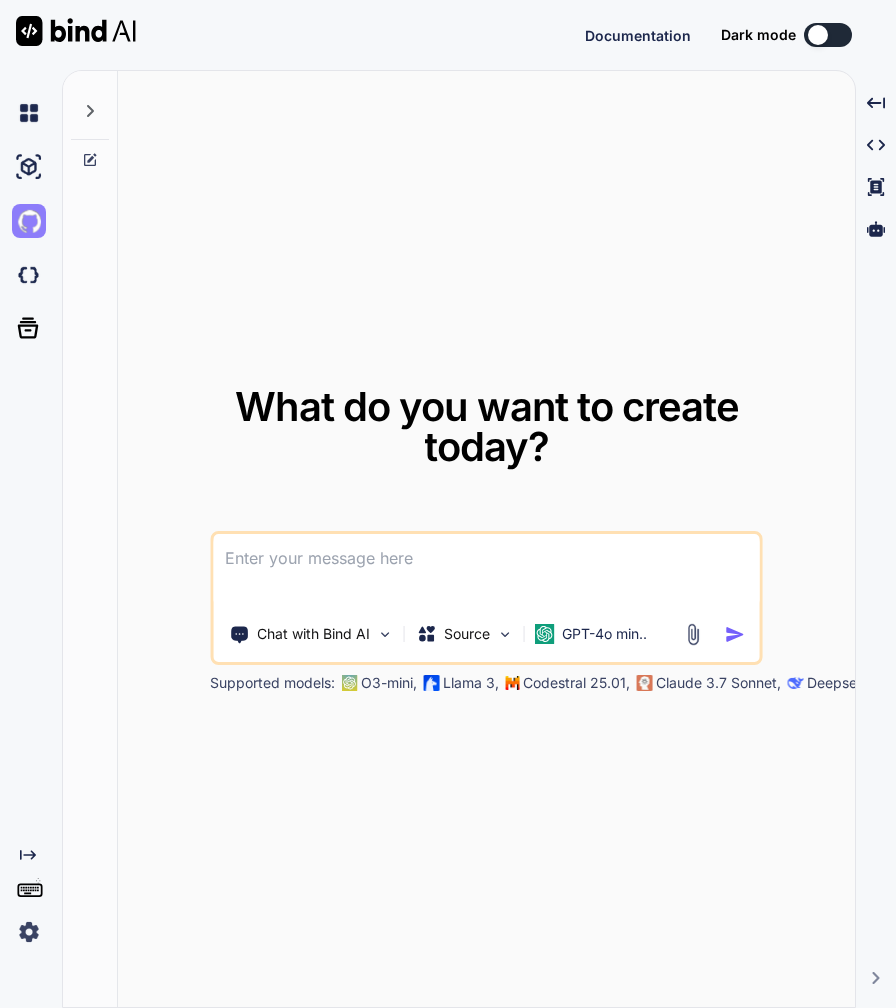 click at bounding box center (29, 221) 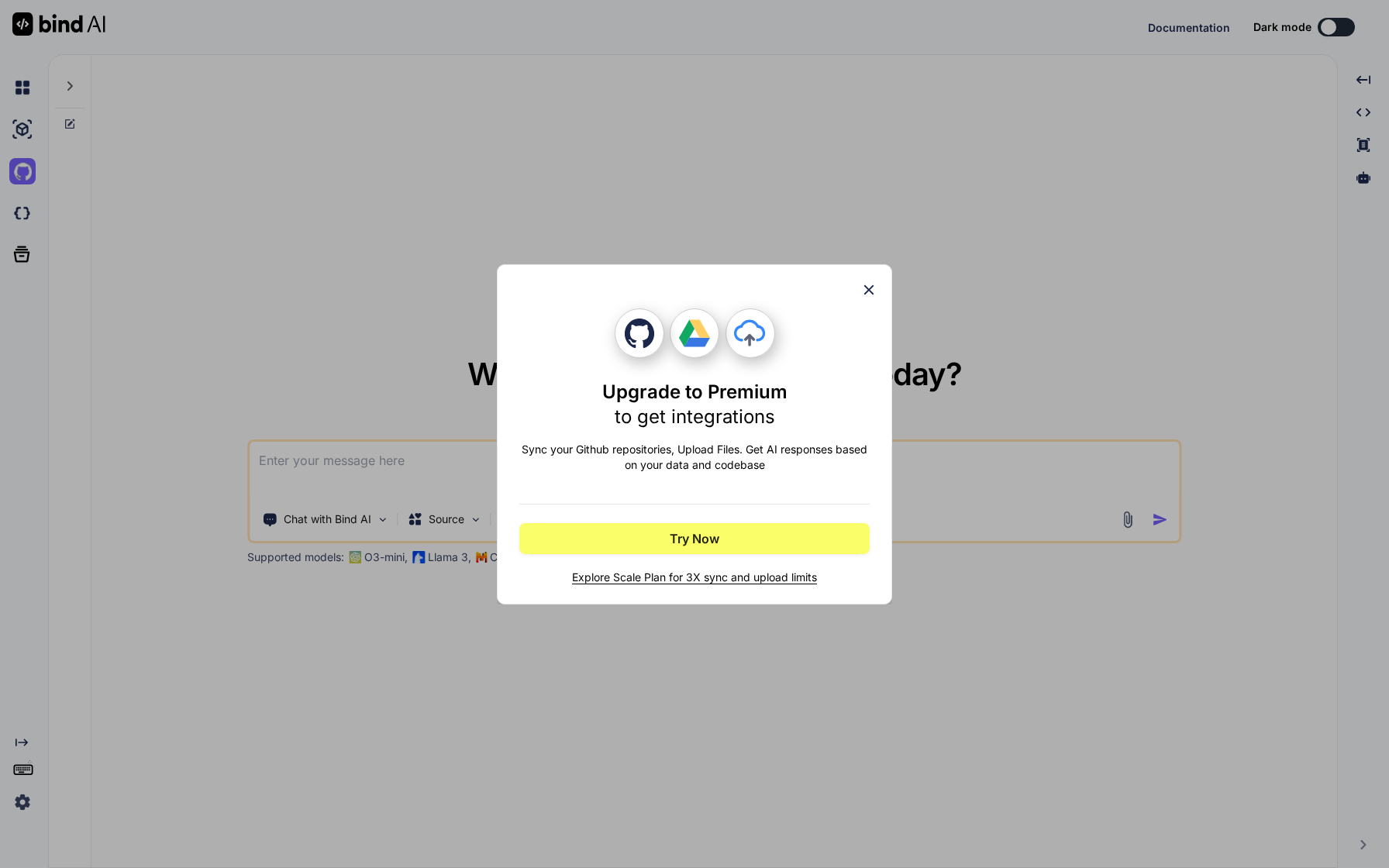 type on "x" 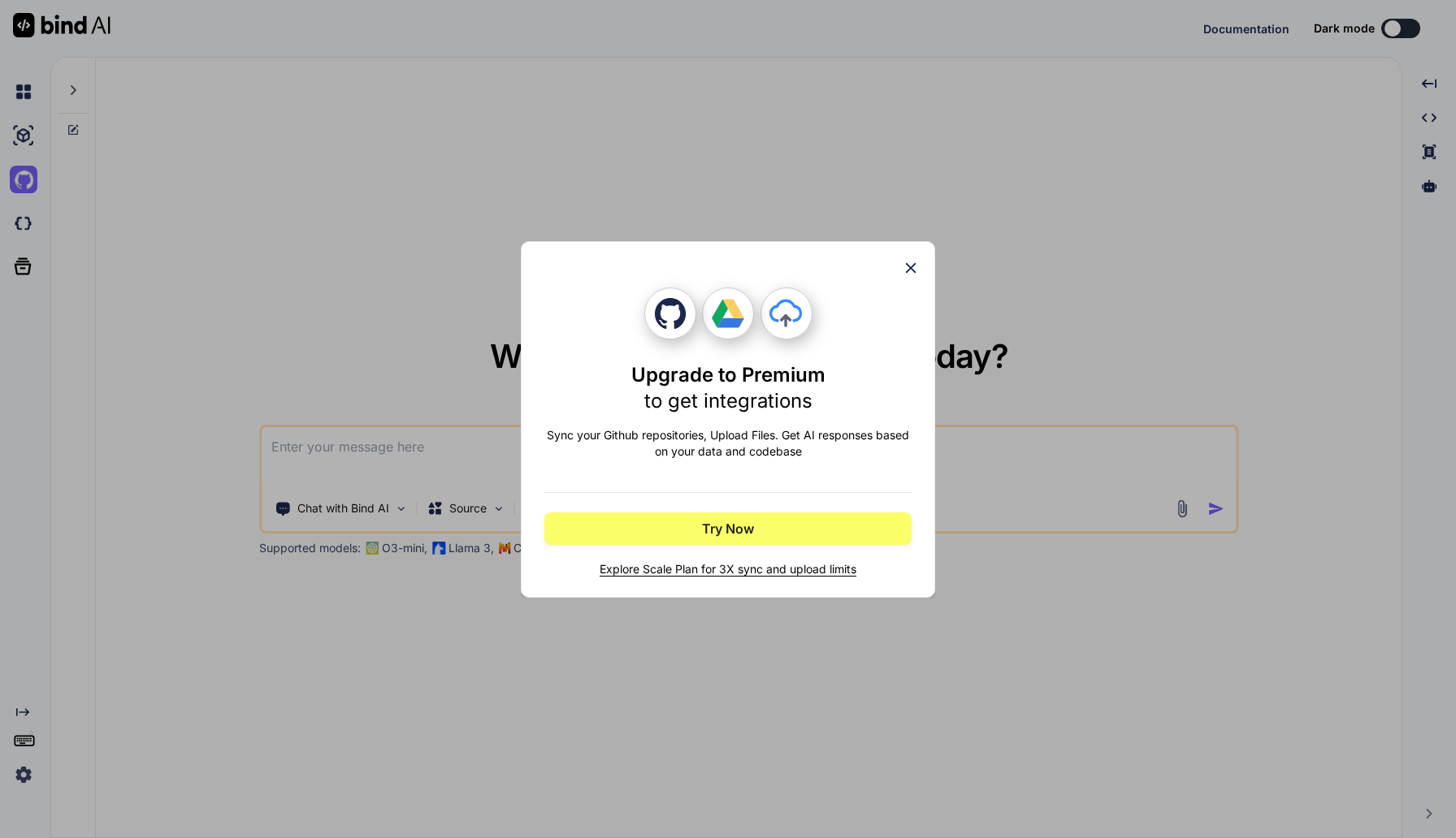 click 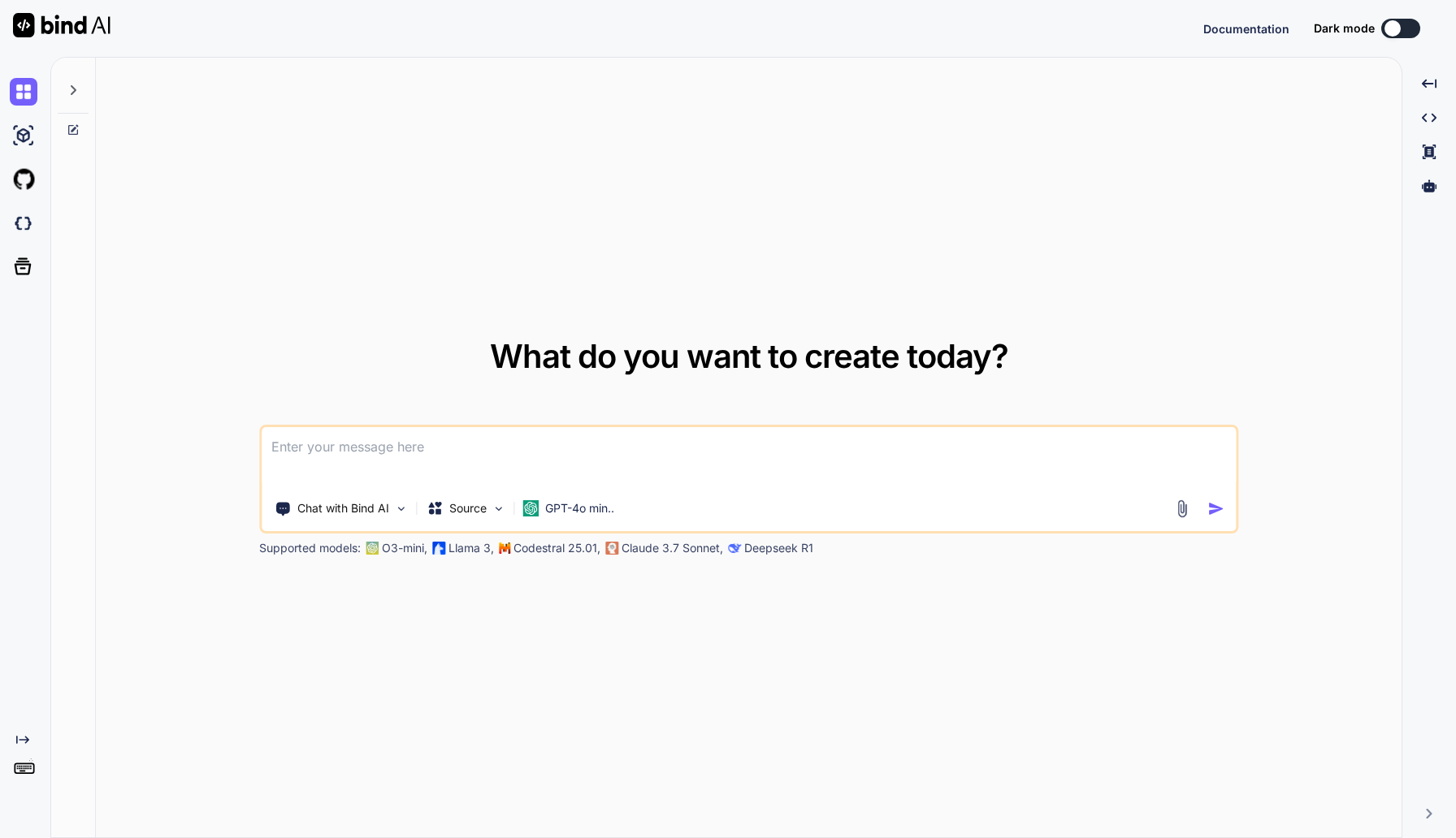scroll, scrollTop: 0, scrollLeft: 0, axis: both 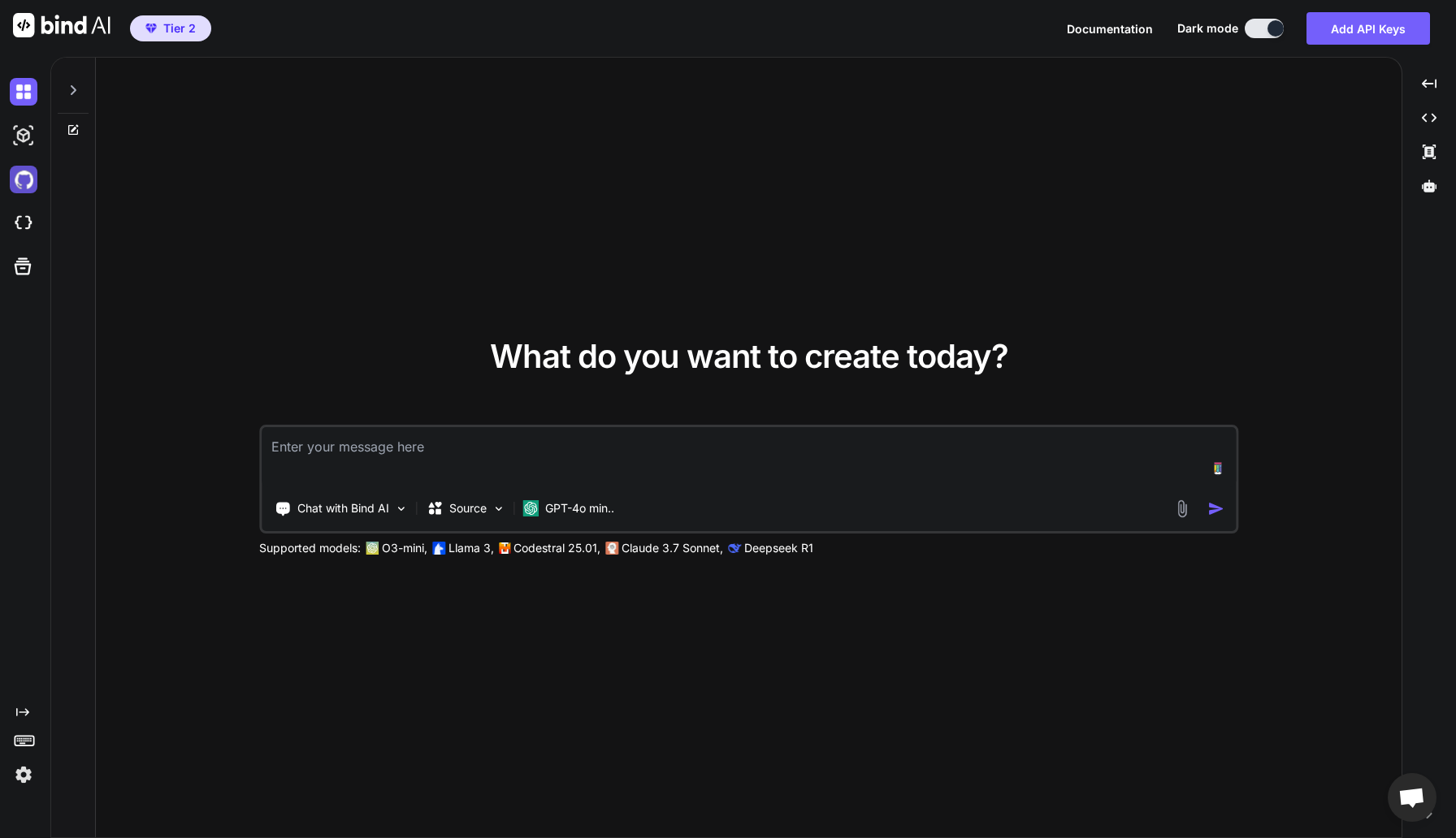 click at bounding box center [24, 179] 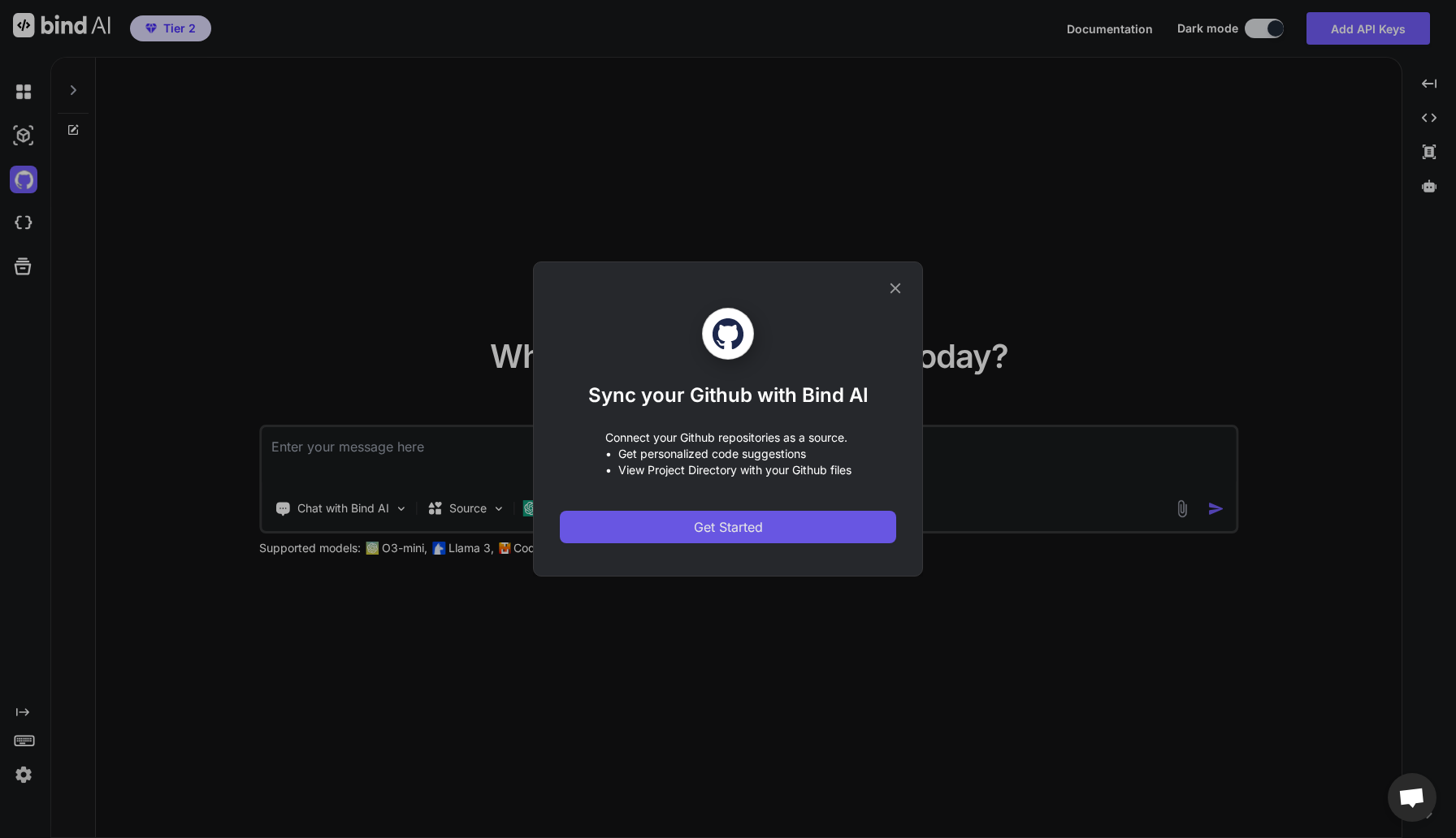 click on "Get Started" at bounding box center [728, 527] 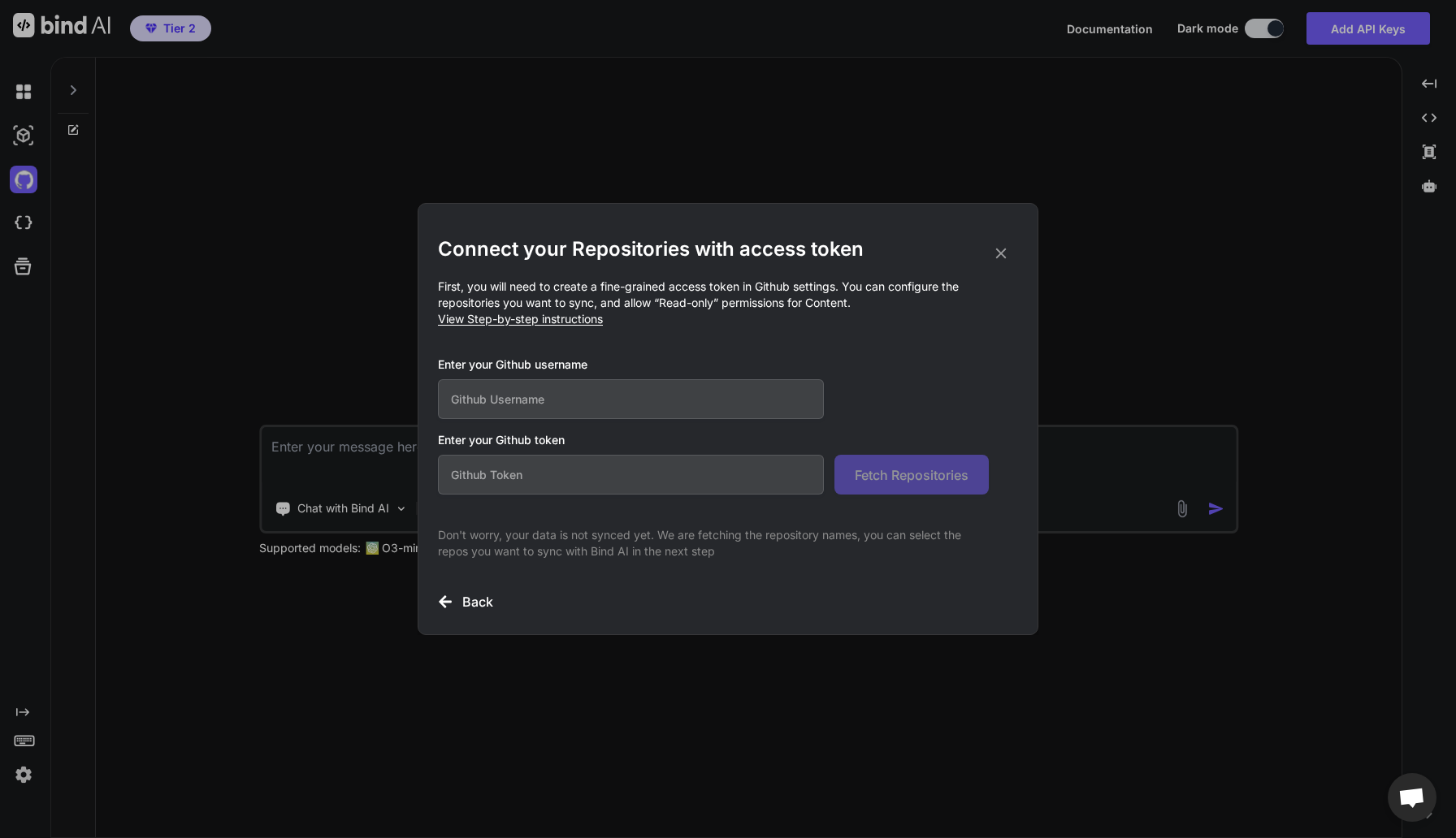 click at bounding box center (630, 399) 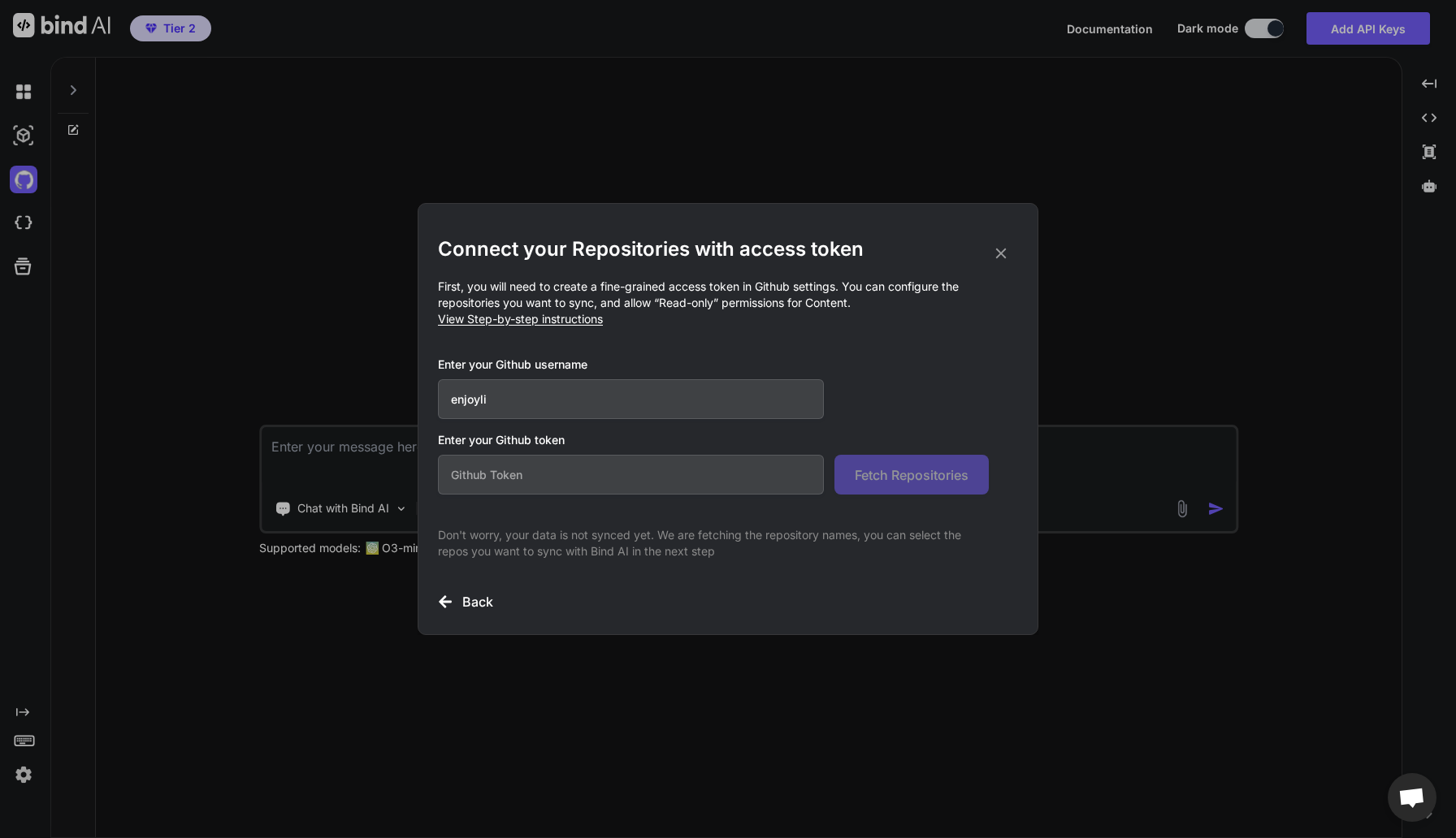 type on "enjoyli" 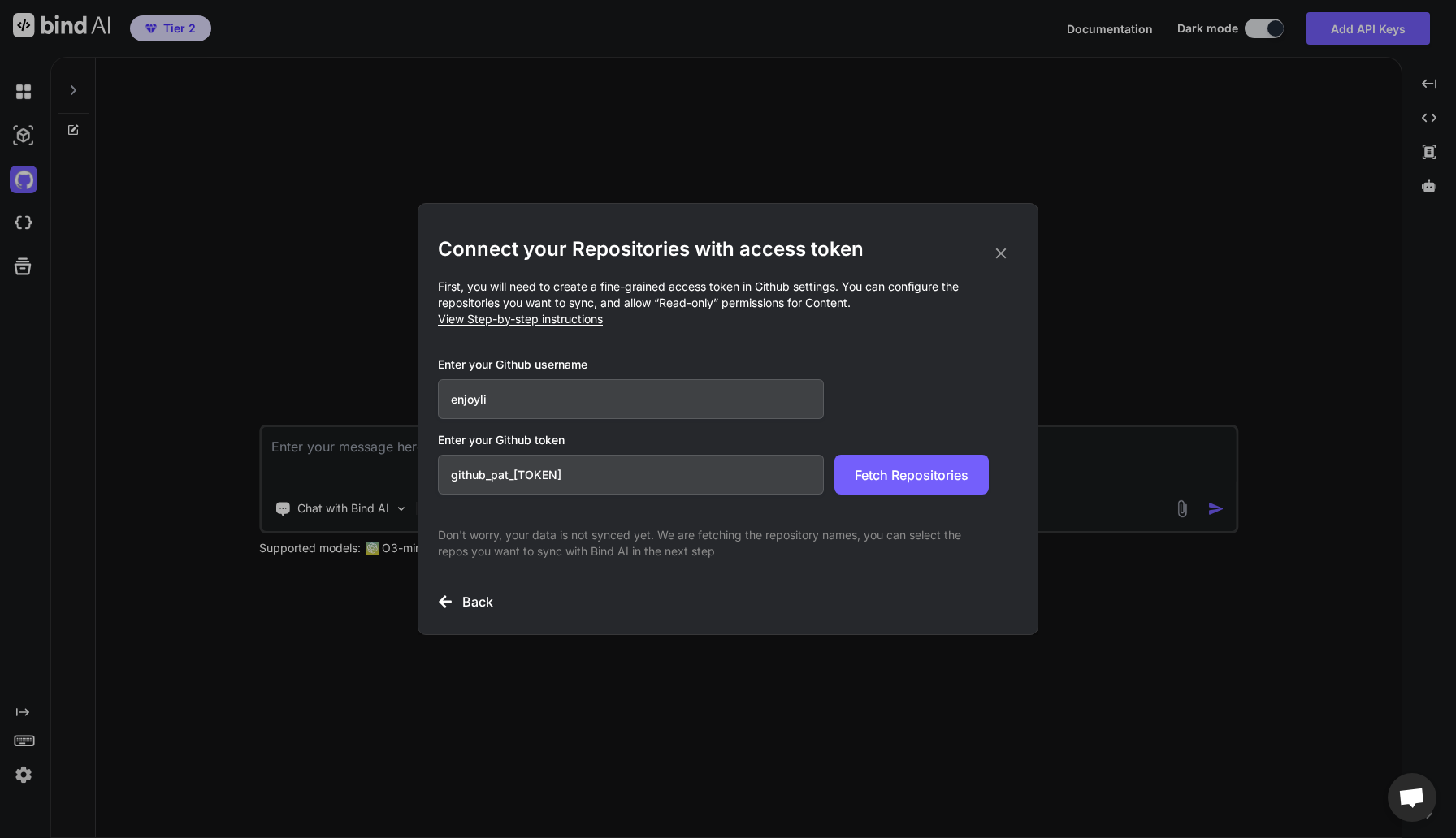 scroll, scrollTop: 0, scrollLeft: 263, axis: horizontal 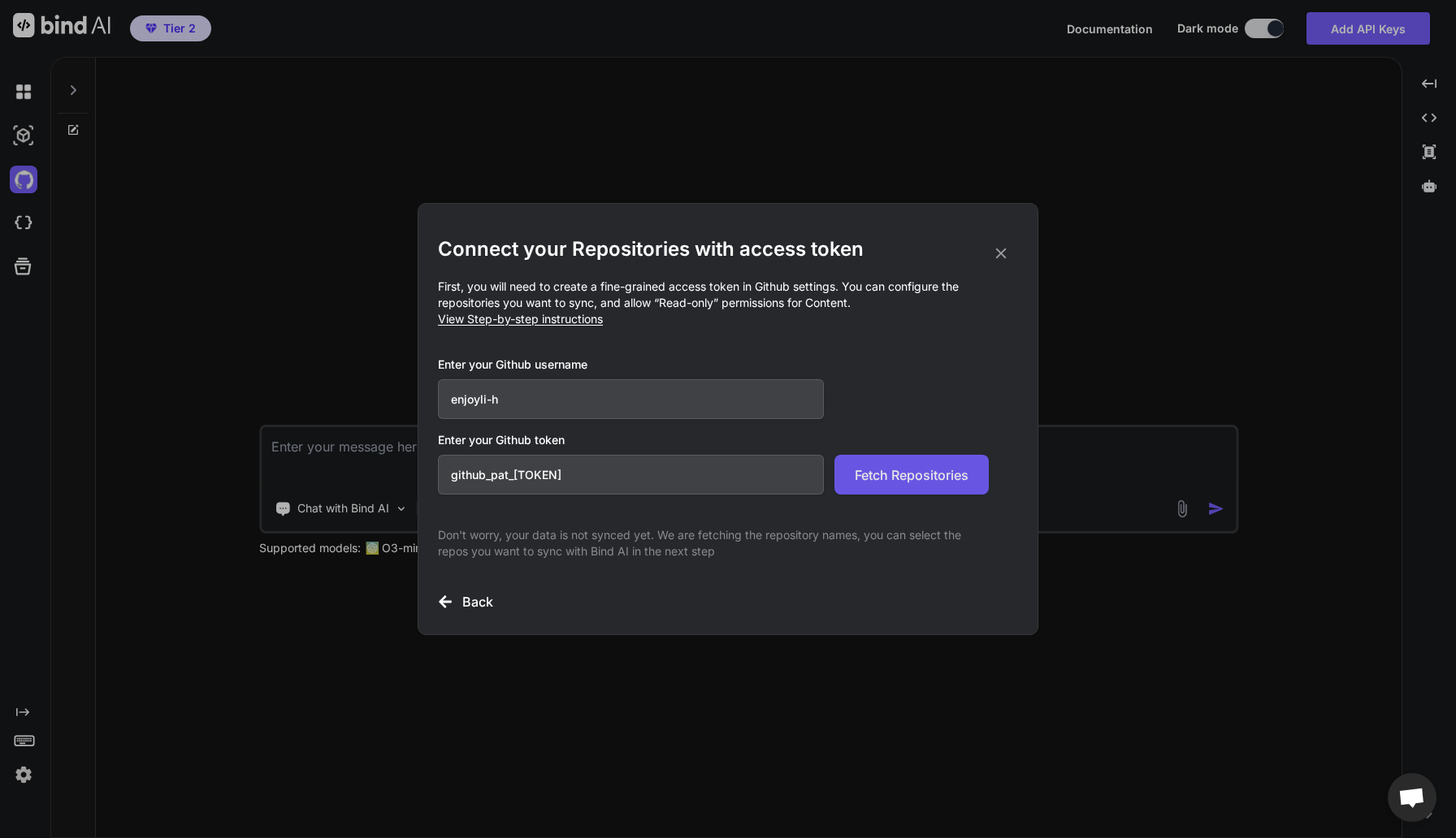 type on "enjoyli-h" 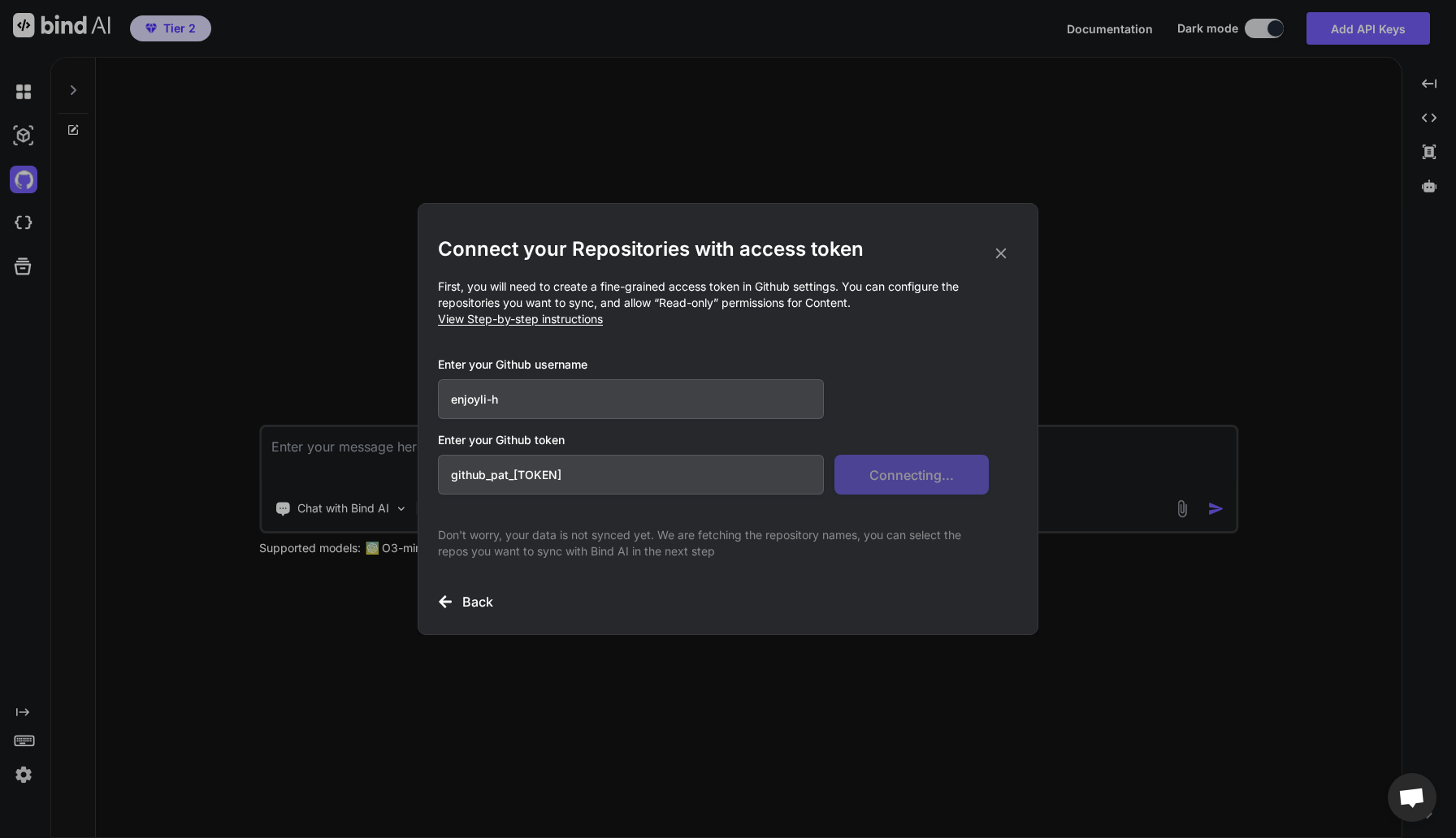 type on "x" 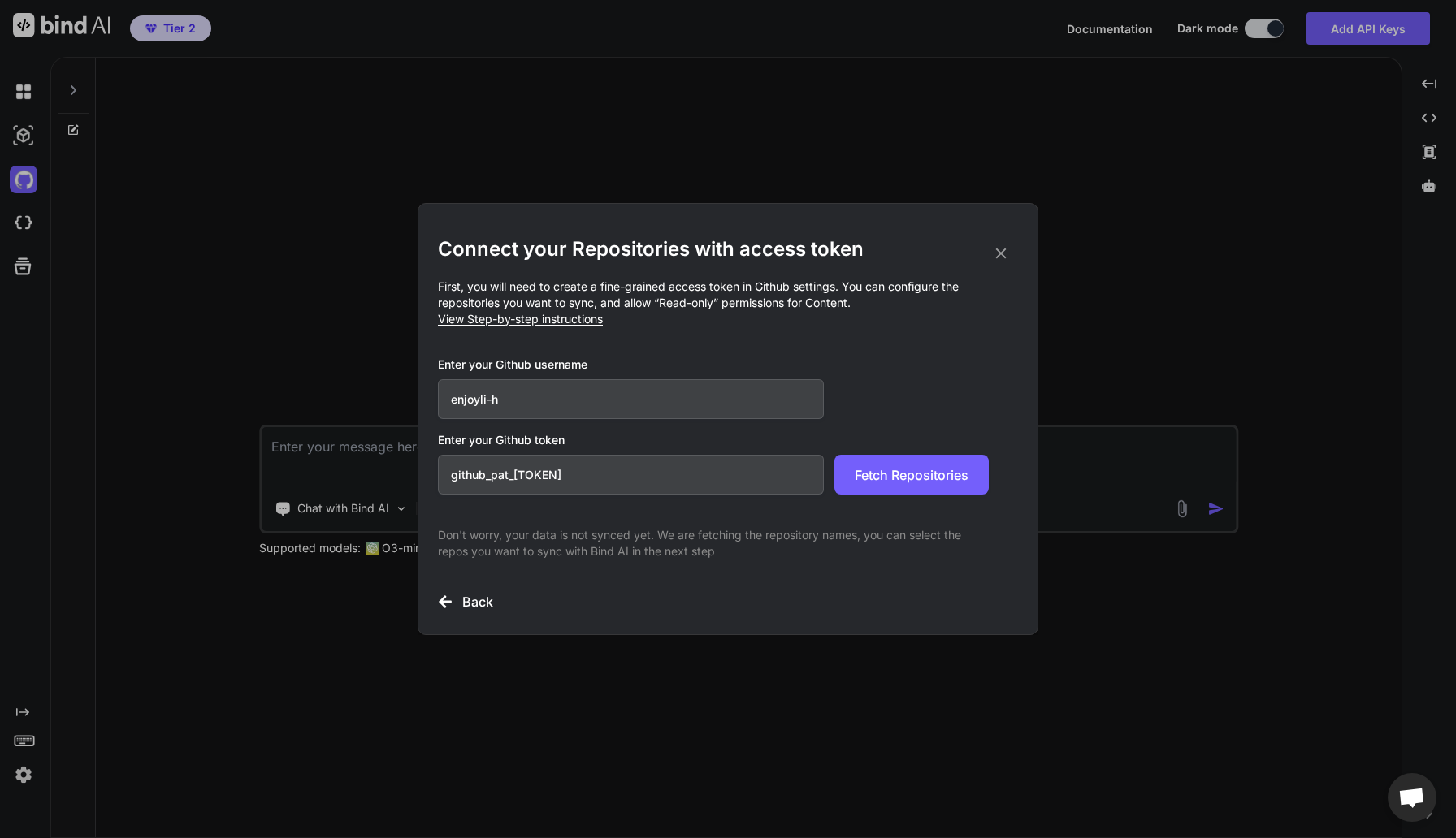 click on "[USERNAME]" at bounding box center [630, 399] 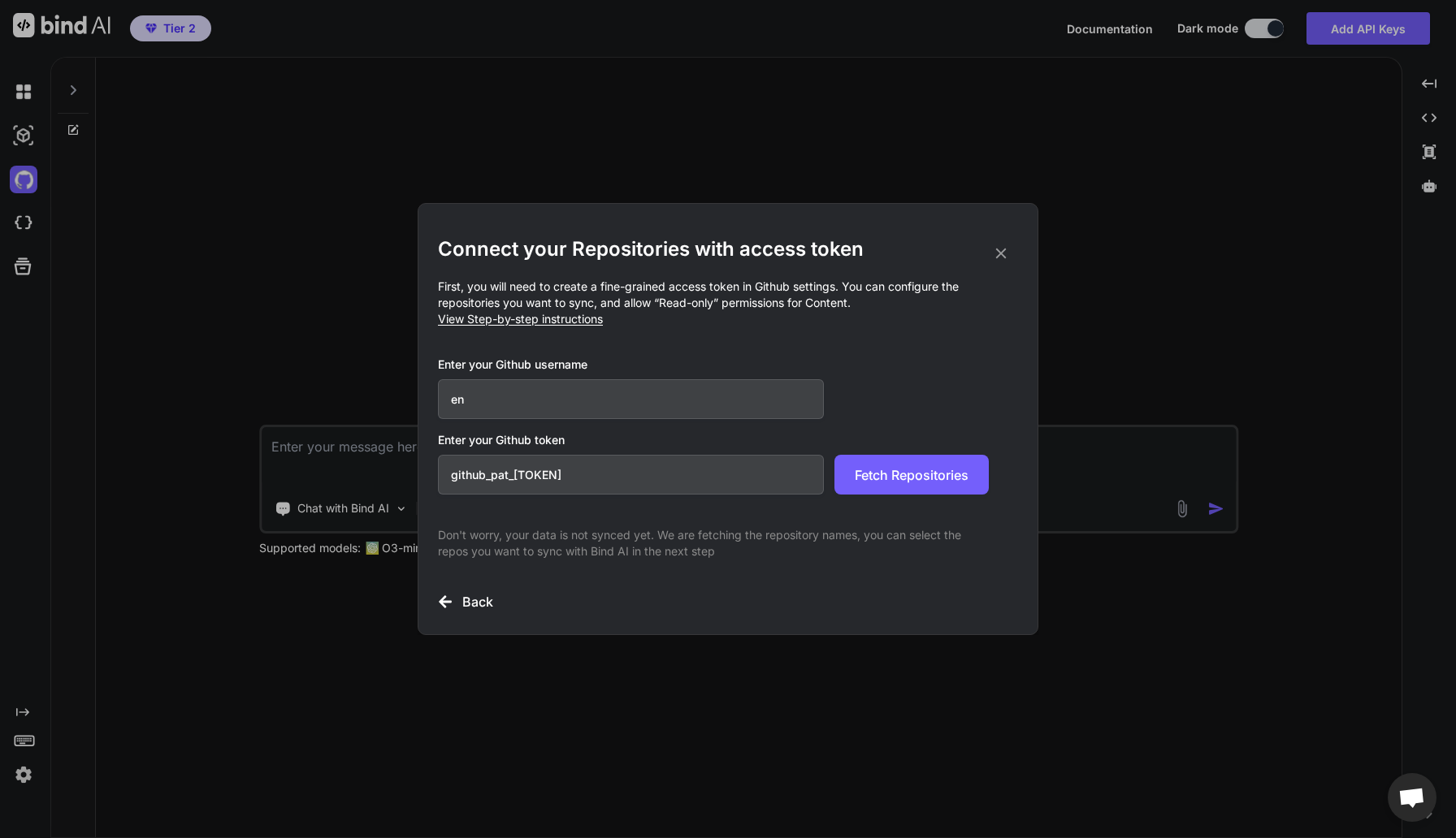 type on "e" 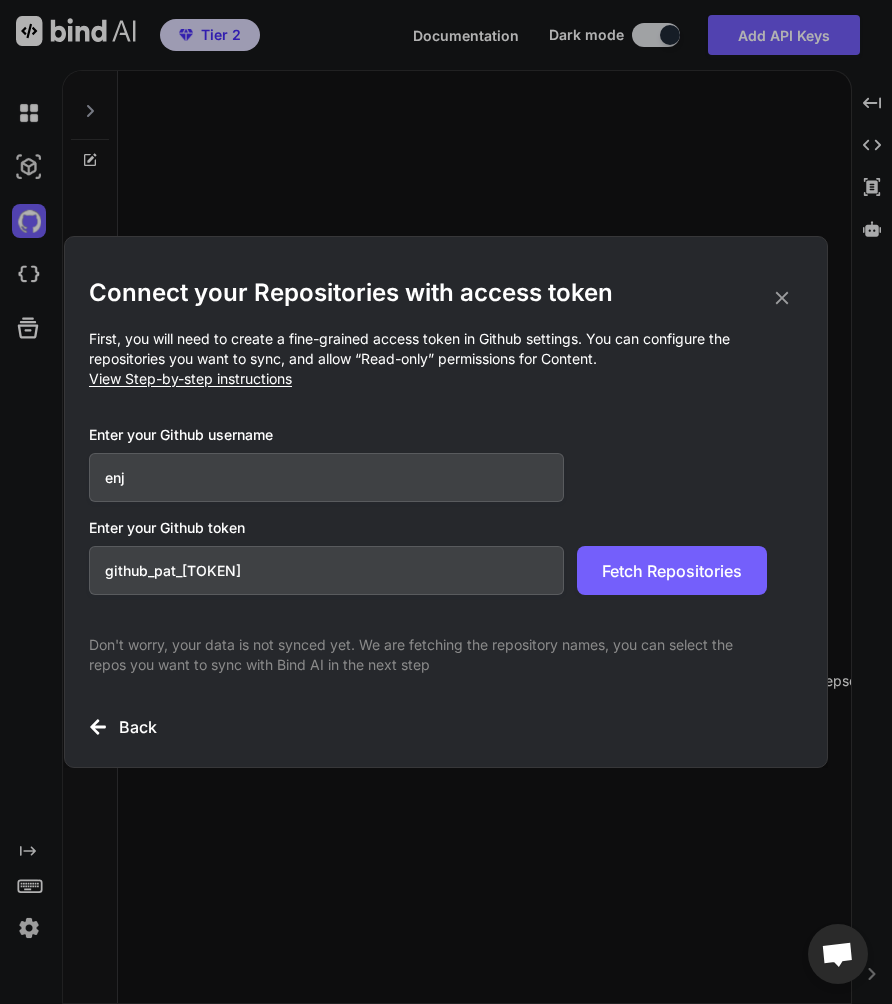type on "x" 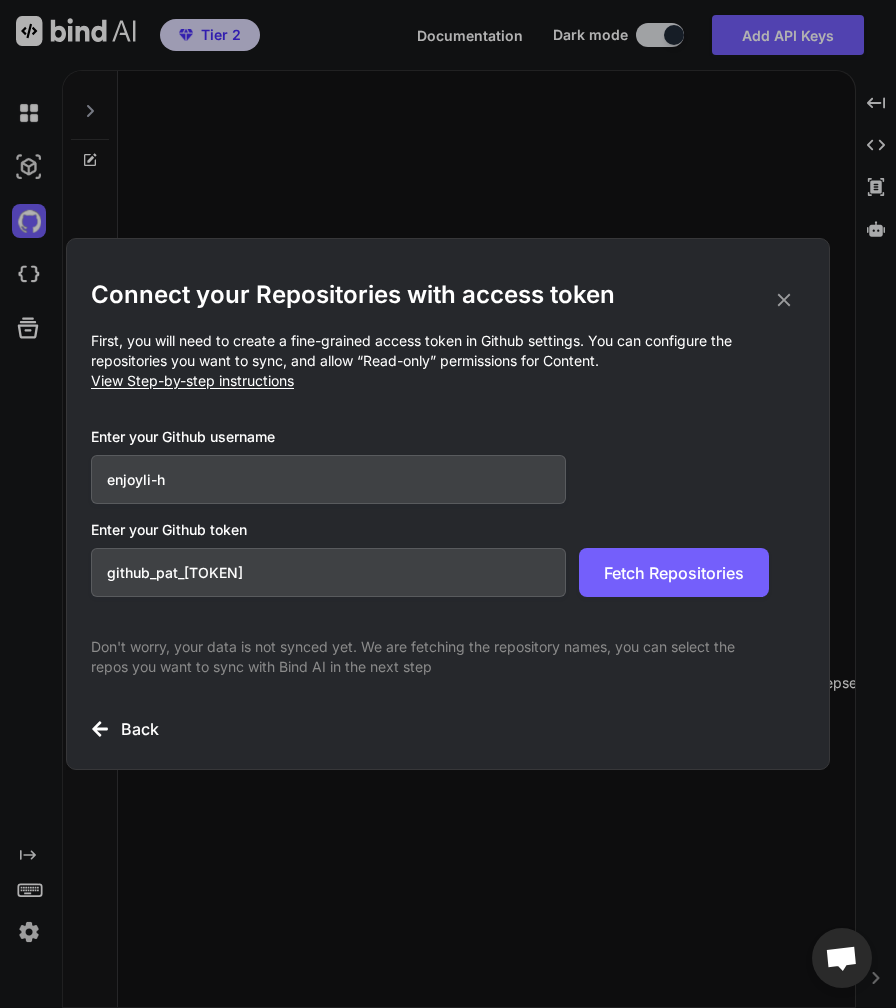 type on "[USERNAME]" 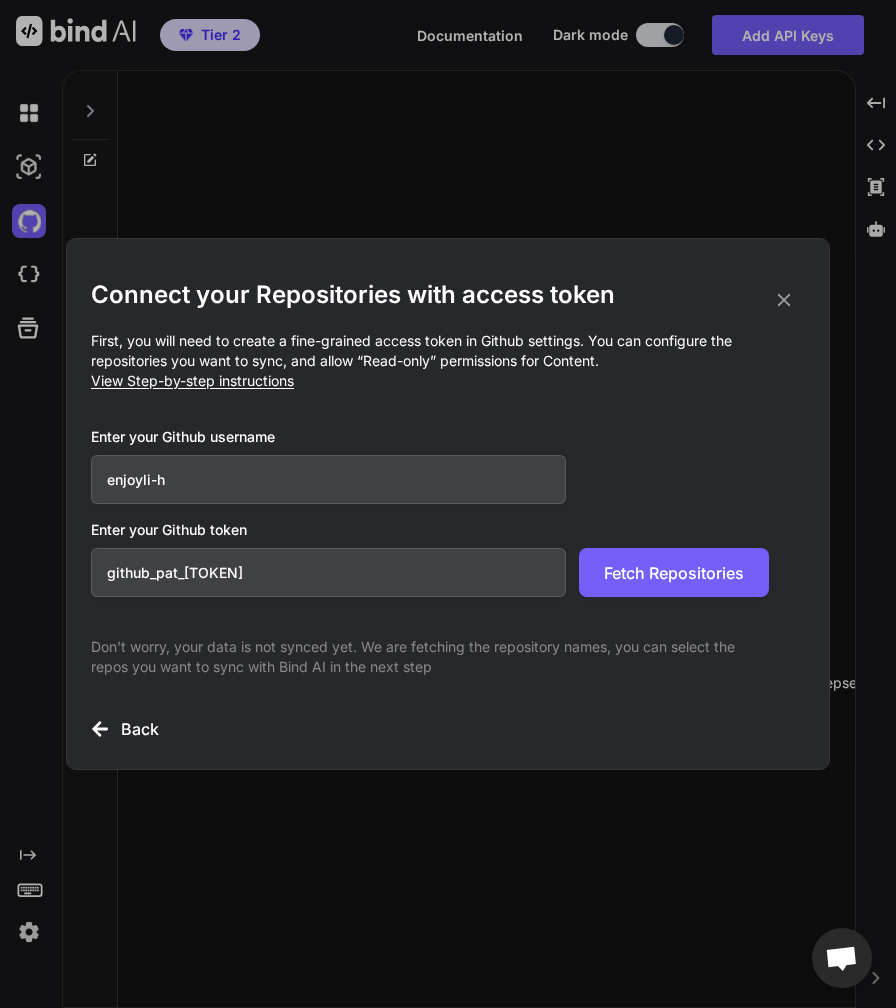 scroll, scrollTop: 0, scrollLeft: 324, axis: horizontal 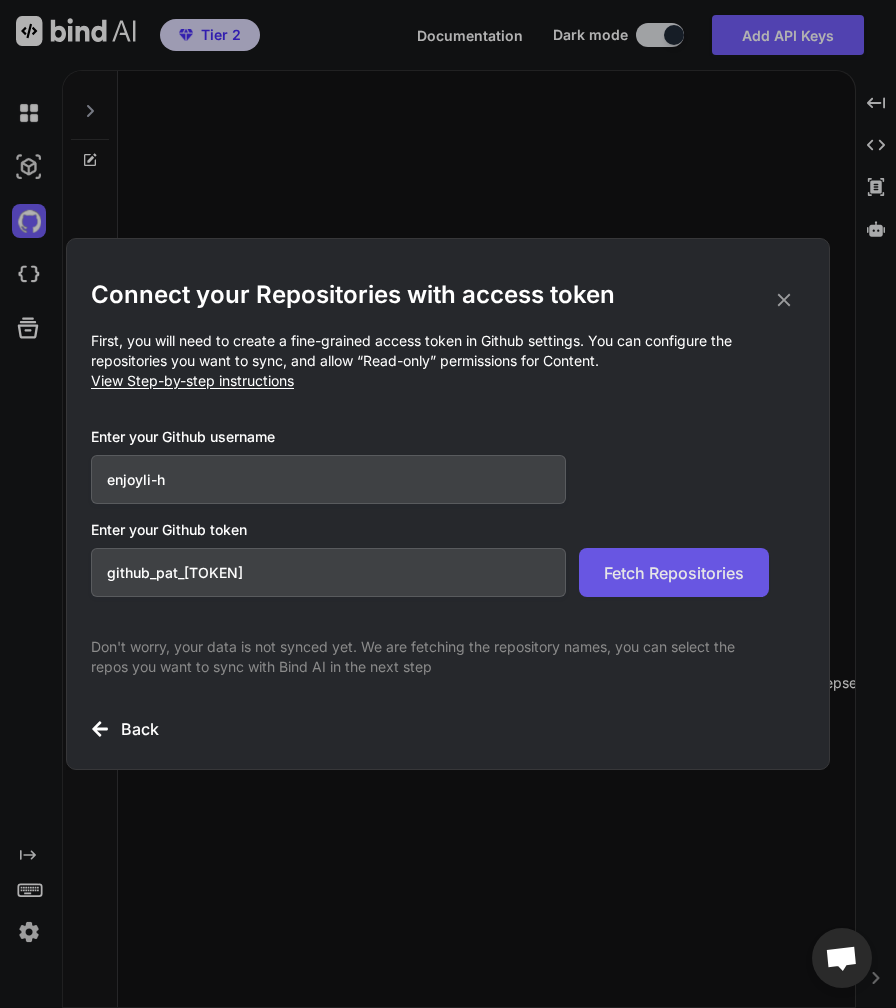 click on "Fetch Repositories" at bounding box center [674, 572] 